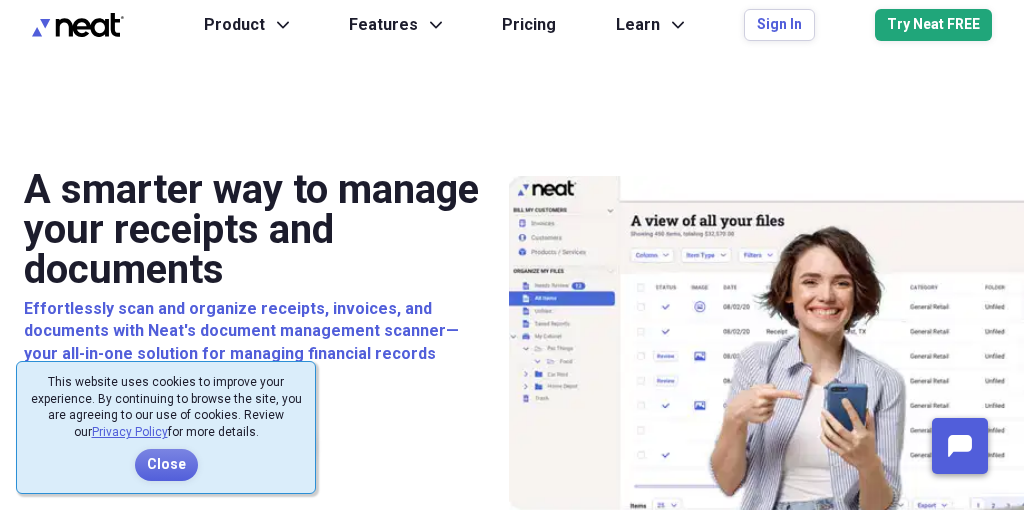 scroll, scrollTop: 0, scrollLeft: 0, axis: both 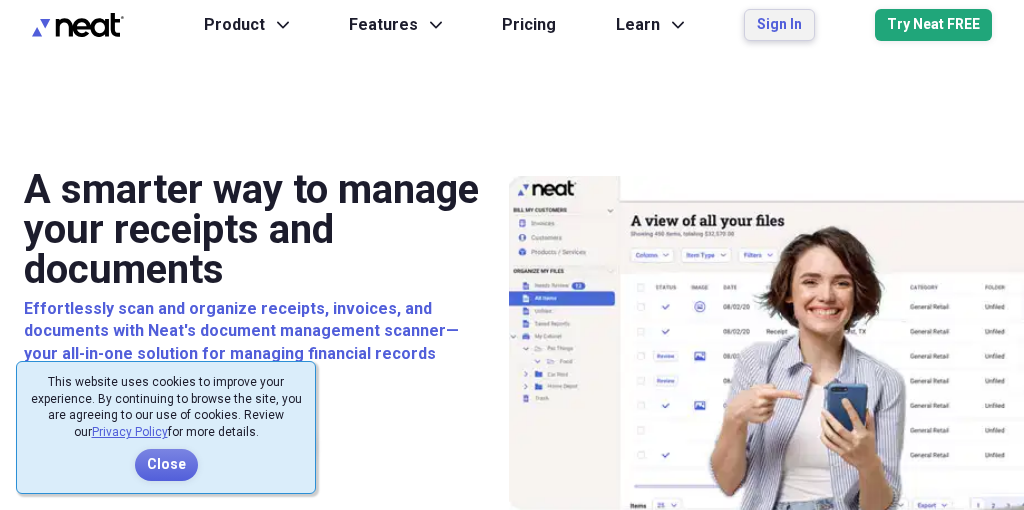 click on "Sign In" at bounding box center [779, 25] 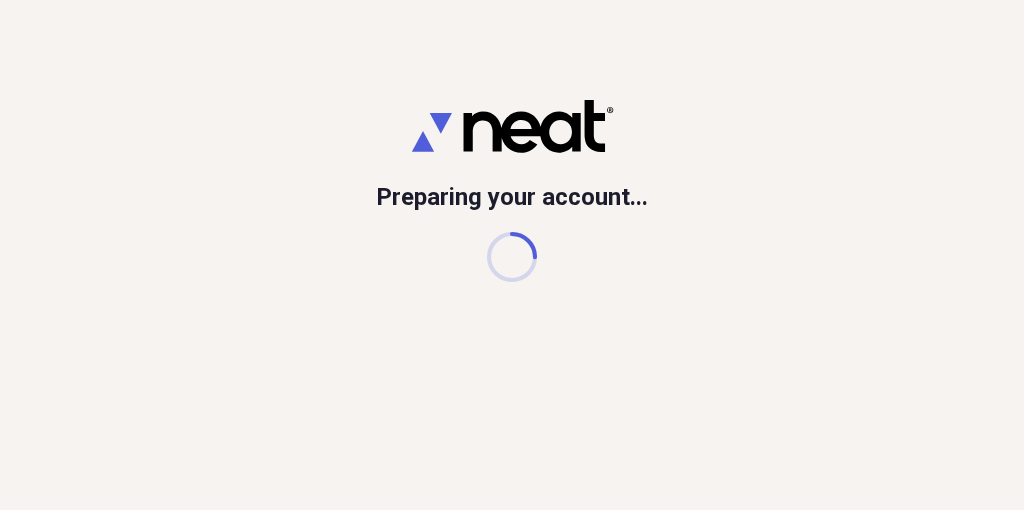 scroll, scrollTop: 0, scrollLeft: 0, axis: both 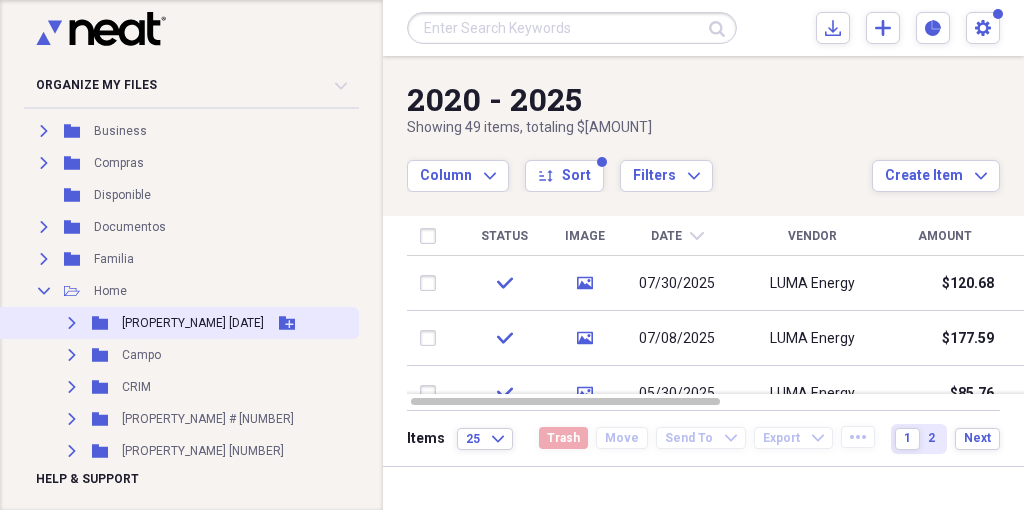 click on "Expand" 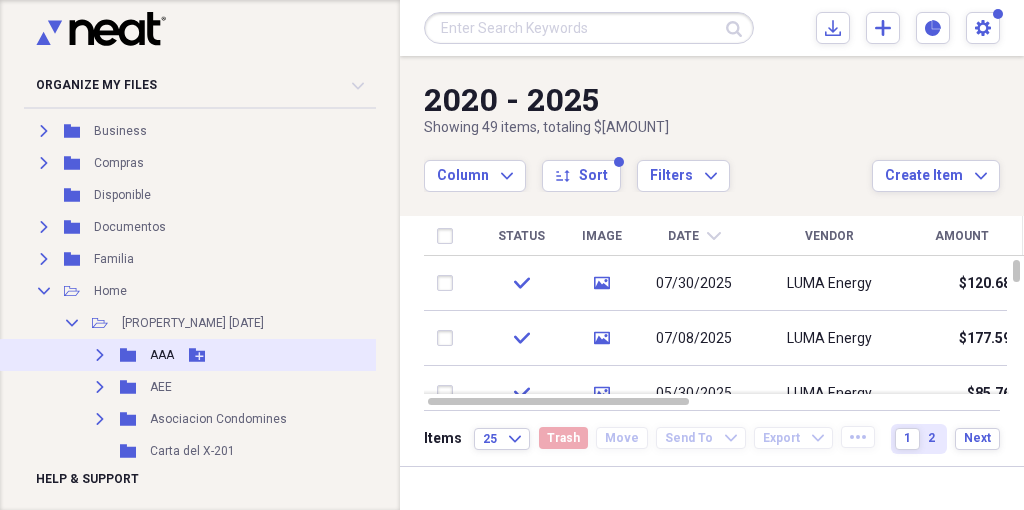 click on "Expand" 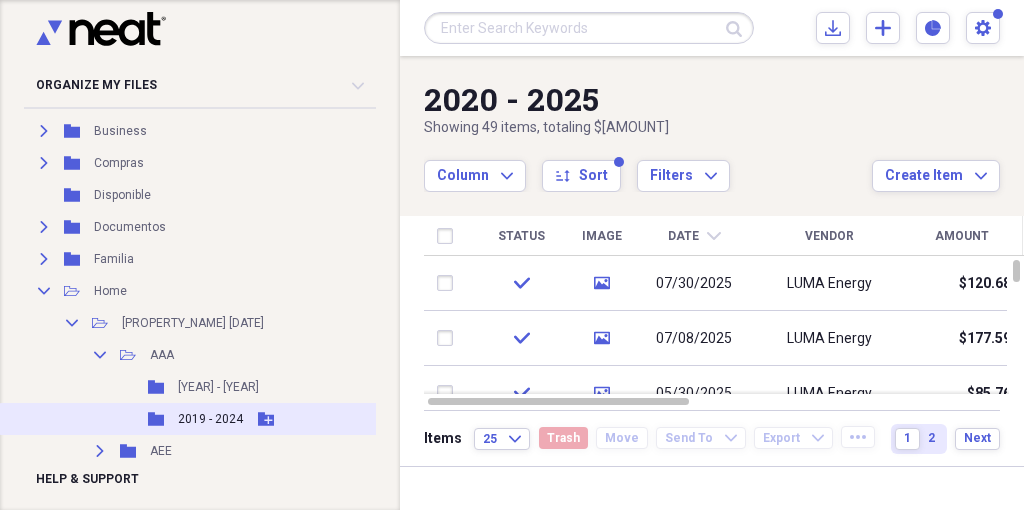 click on "2019 - 2024" at bounding box center (210, 419) 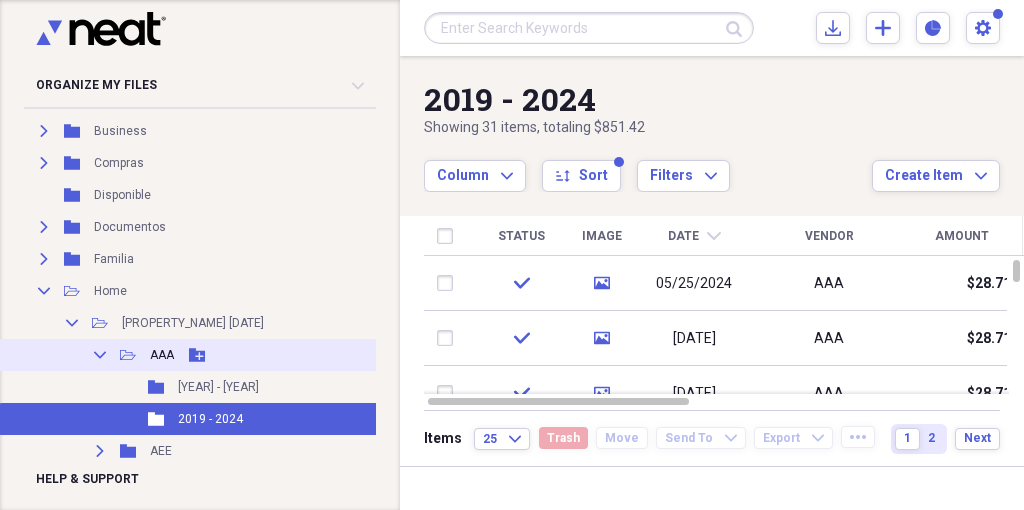 click 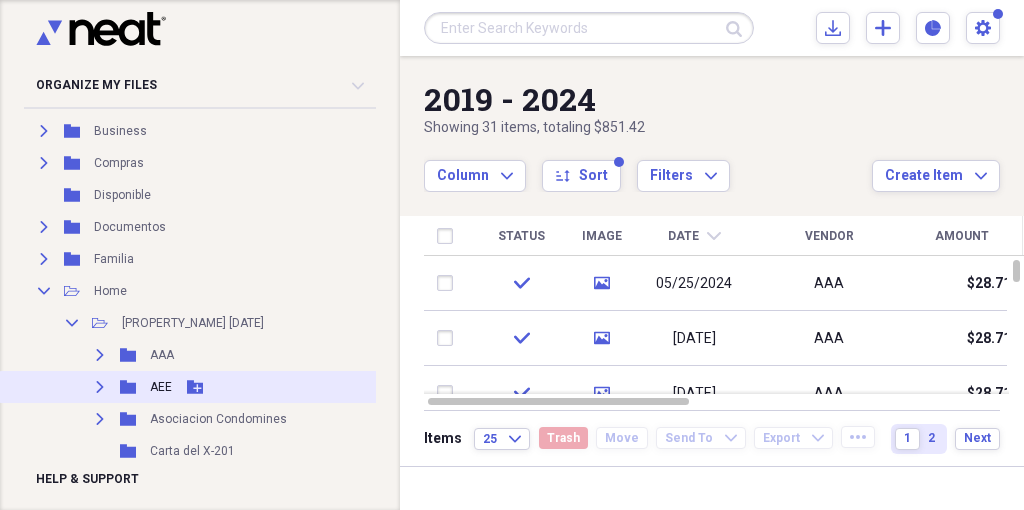 click 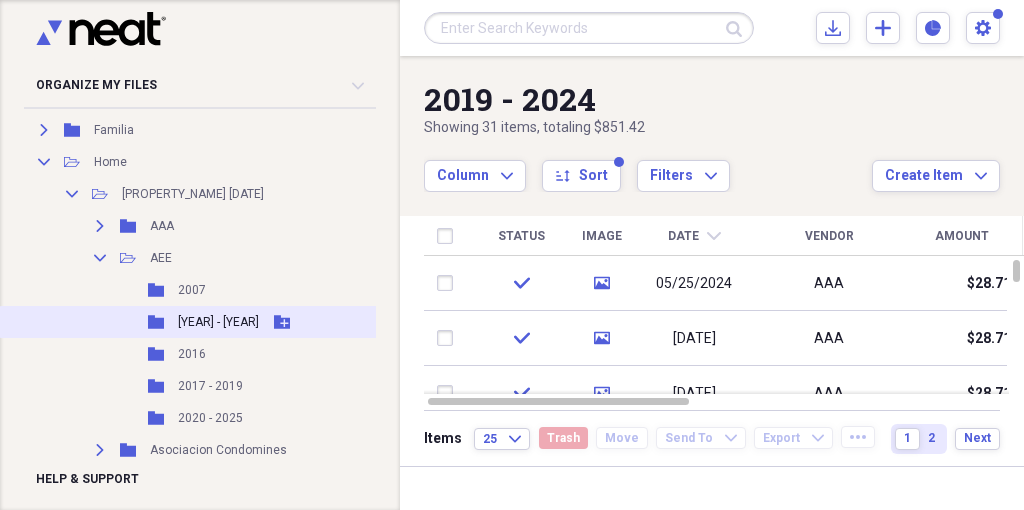 scroll, scrollTop: 350, scrollLeft: 0, axis: vertical 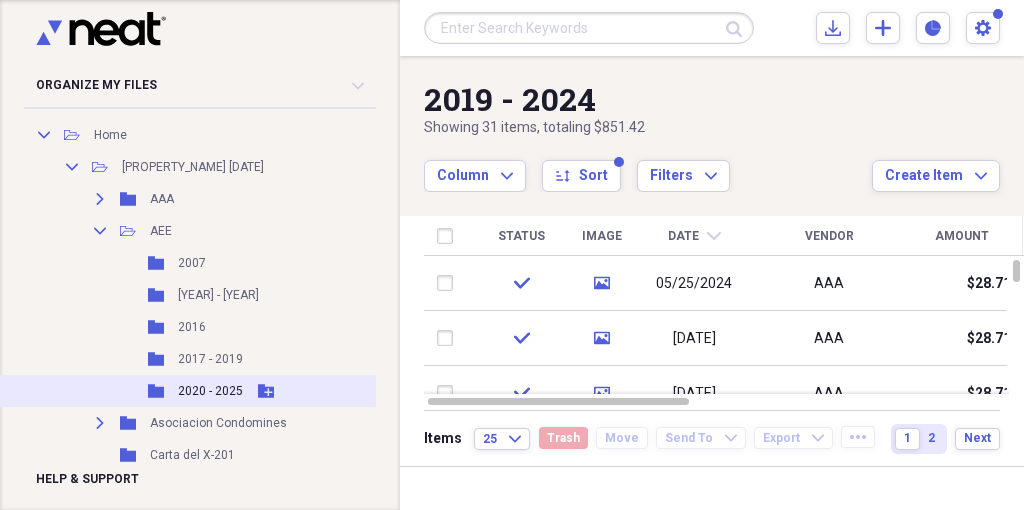 click on "2020 - 2025" at bounding box center (210, 391) 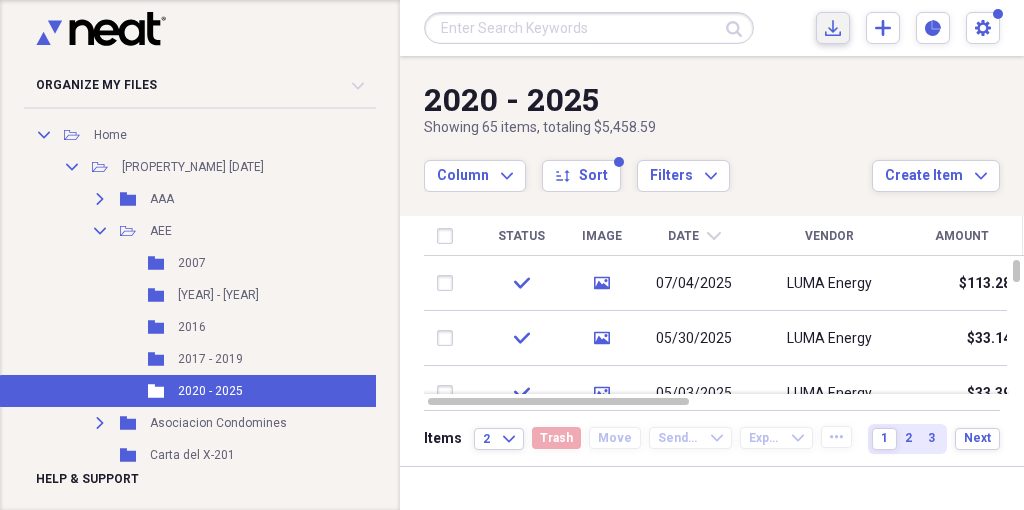 click 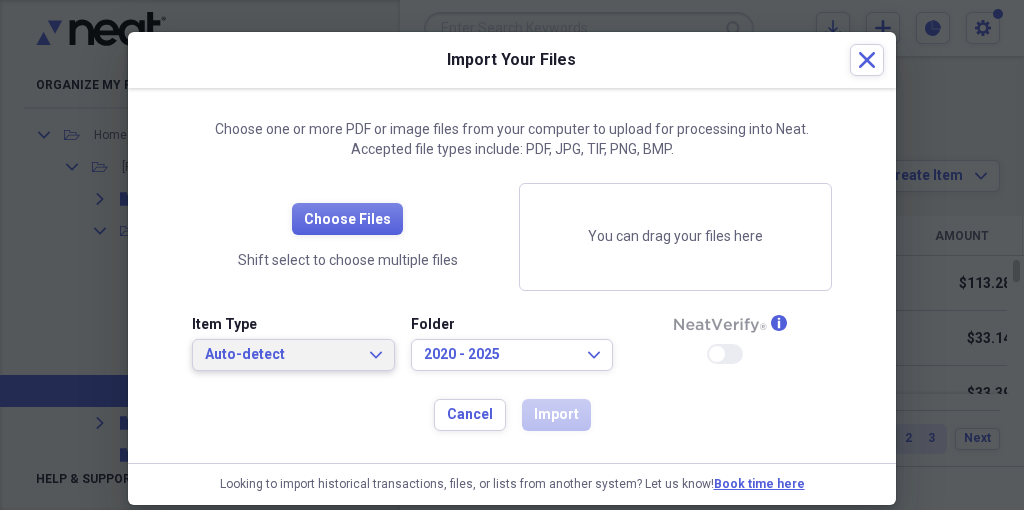 click on "Auto-detect Expand" at bounding box center [293, 355] 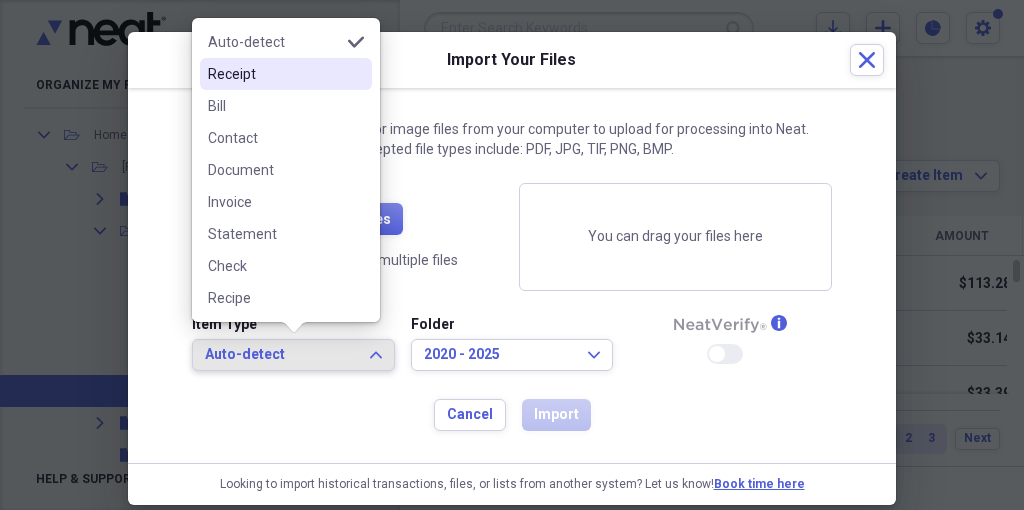 click on "Receipt" at bounding box center [274, 74] 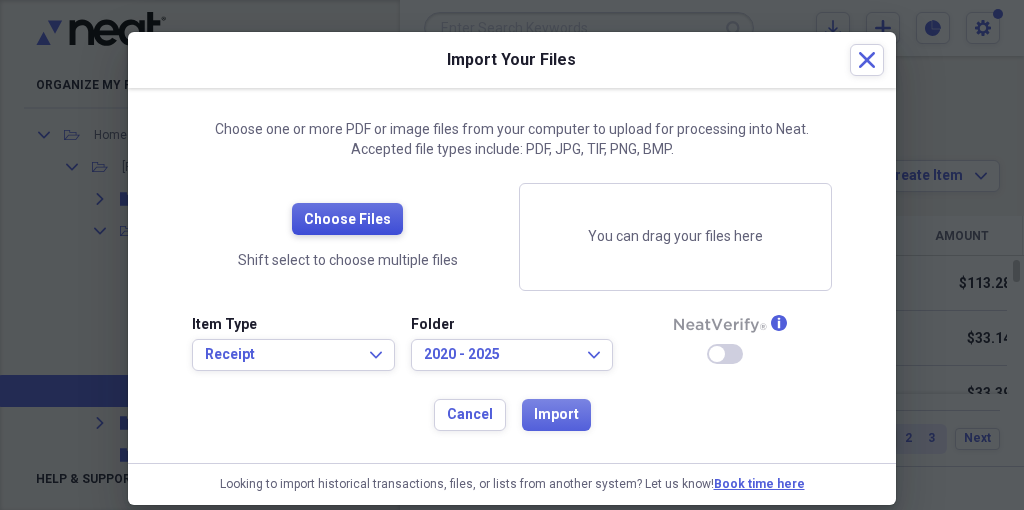 click on "Choose Files" at bounding box center (347, 220) 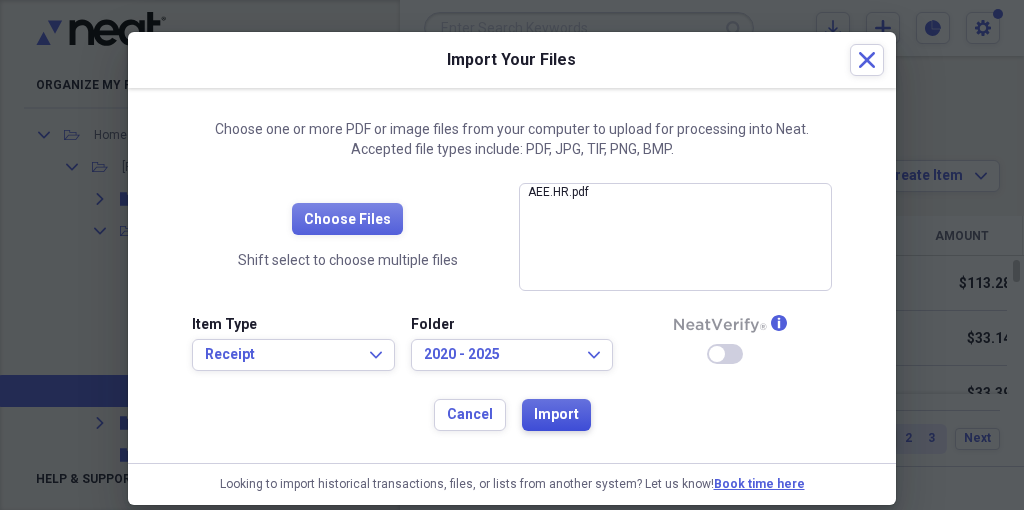 click on "Import" at bounding box center [556, 415] 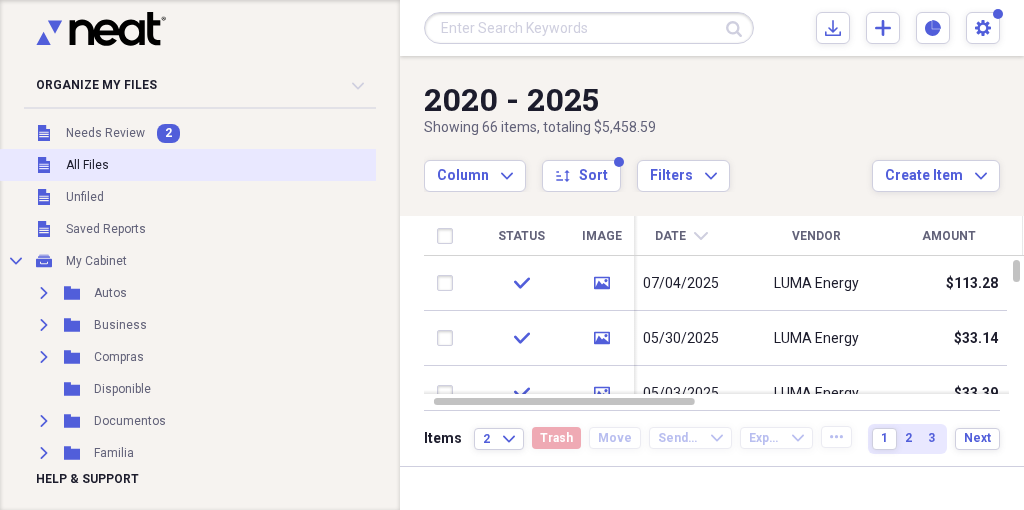 scroll, scrollTop: 0, scrollLeft: 0, axis: both 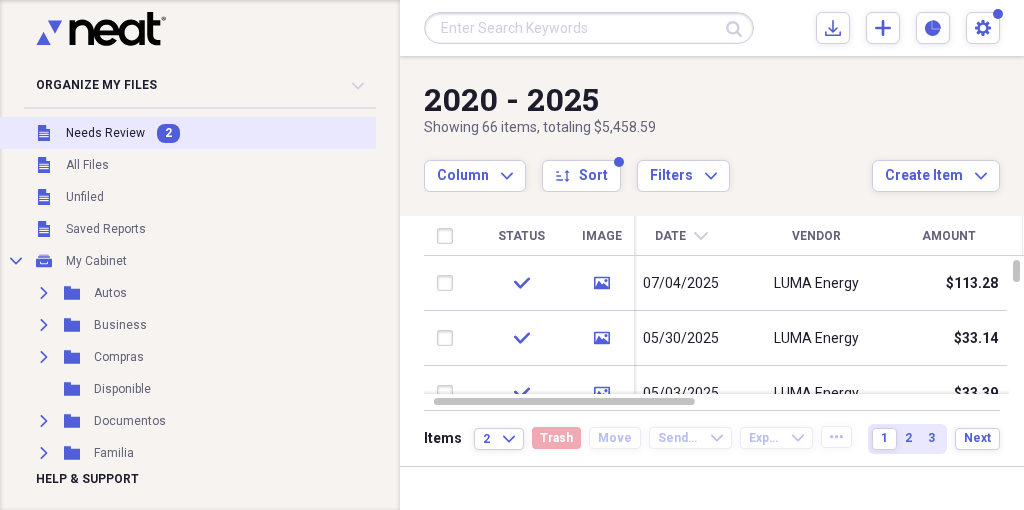 click on "Needs Review" at bounding box center (105, 133) 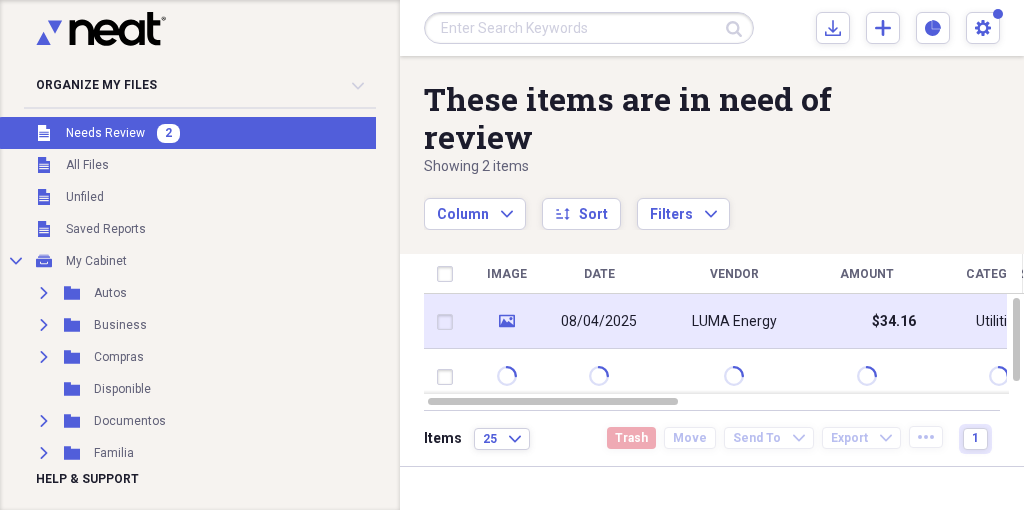 click on "08/04/2025" at bounding box center (599, 322) 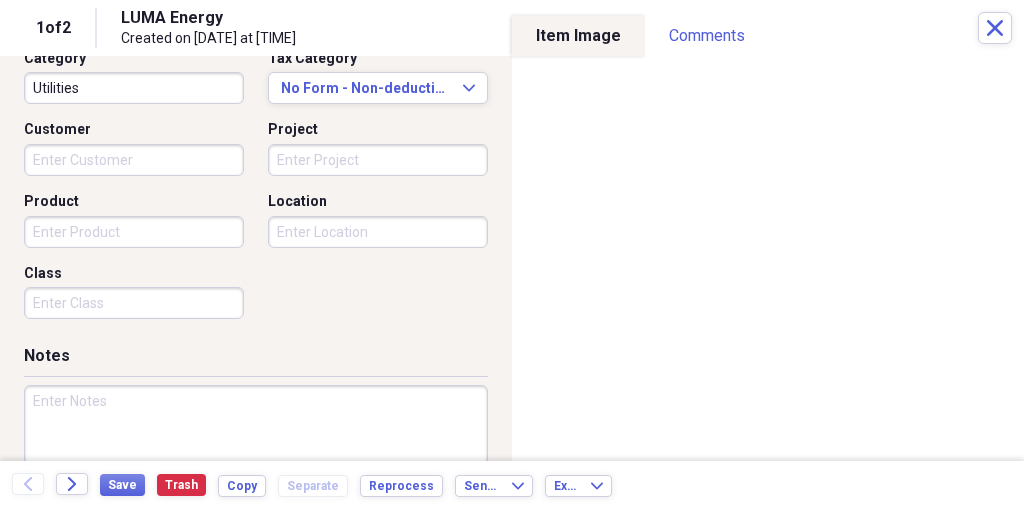 scroll, scrollTop: 560, scrollLeft: 0, axis: vertical 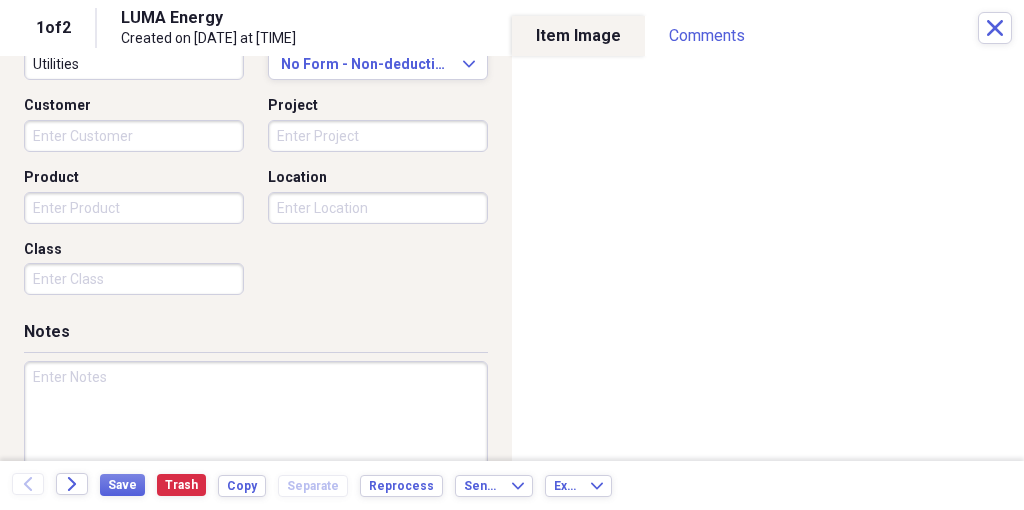 click at bounding box center [256, 426] 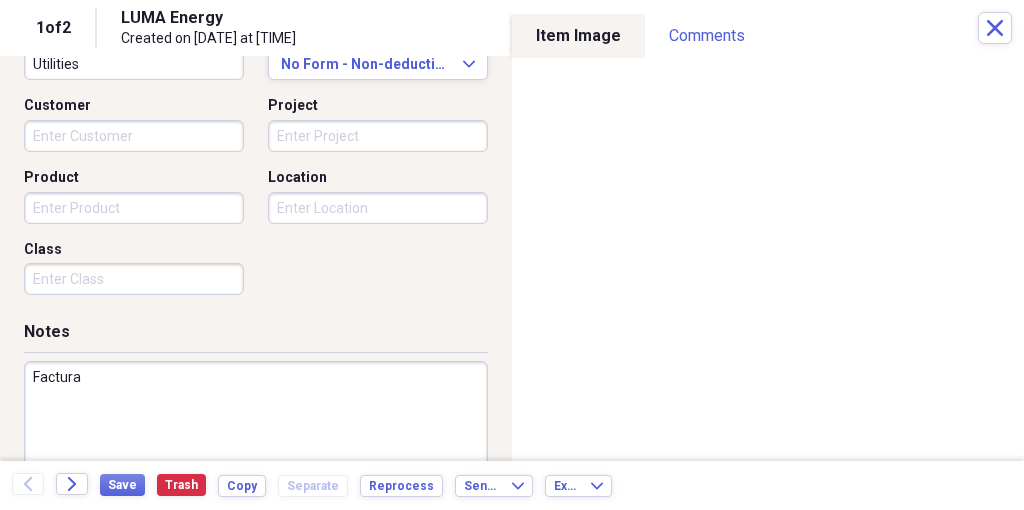 drag, startPoint x: 105, startPoint y: 373, endPoint x: 13, endPoint y: 369, distance: 92.086914 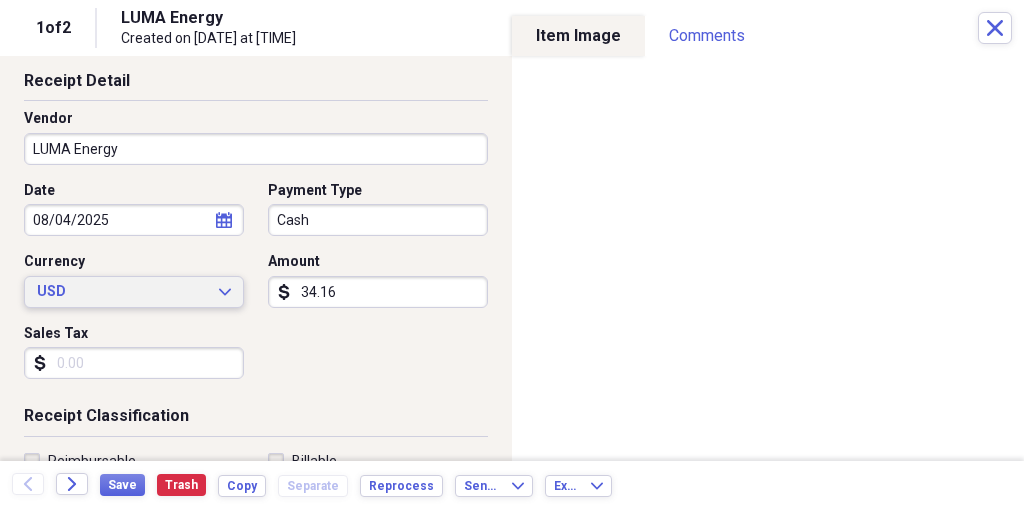 scroll, scrollTop: 91, scrollLeft: 0, axis: vertical 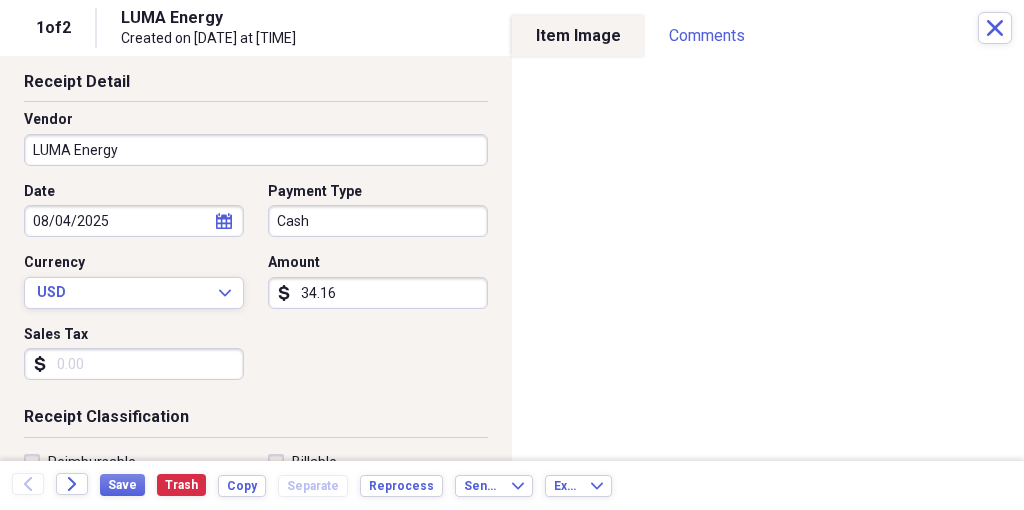 type on "Factura 7/[DATE]" 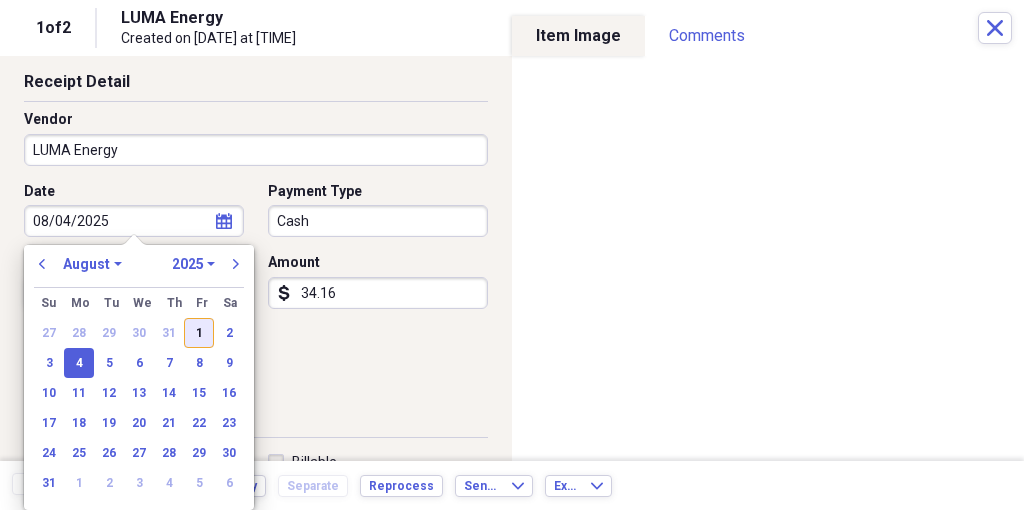 click on "1" at bounding box center (199, 333) 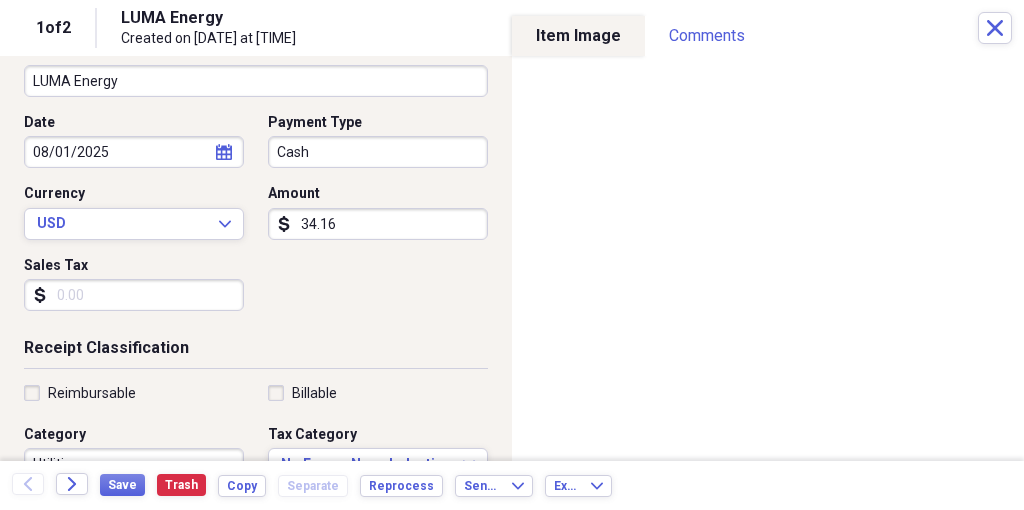 scroll, scrollTop: 228, scrollLeft: 0, axis: vertical 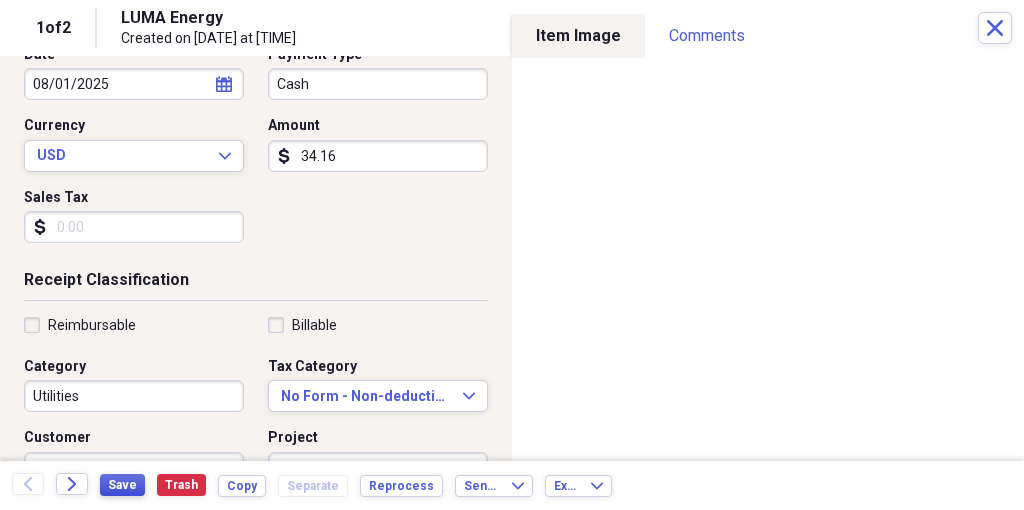click on "Save" at bounding box center [122, 485] 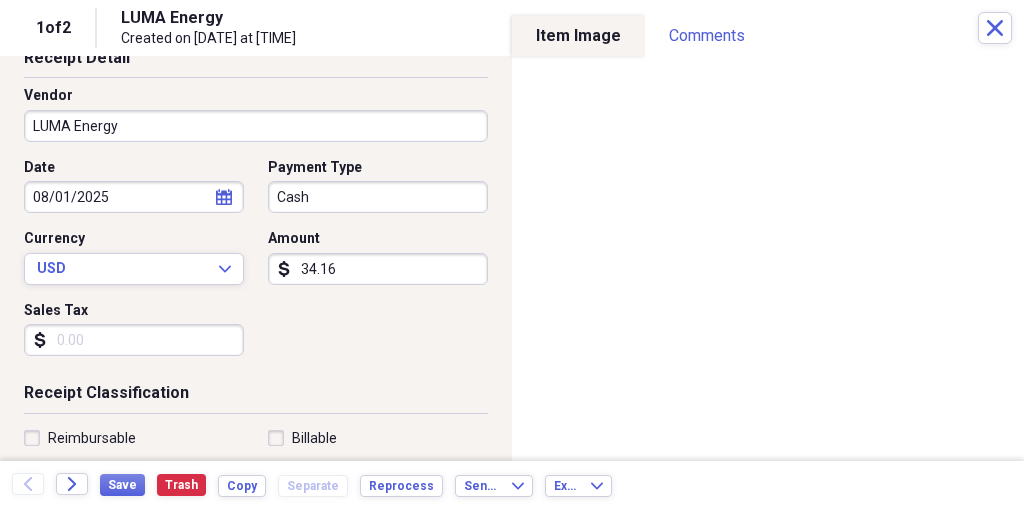 scroll, scrollTop: 21, scrollLeft: 0, axis: vertical 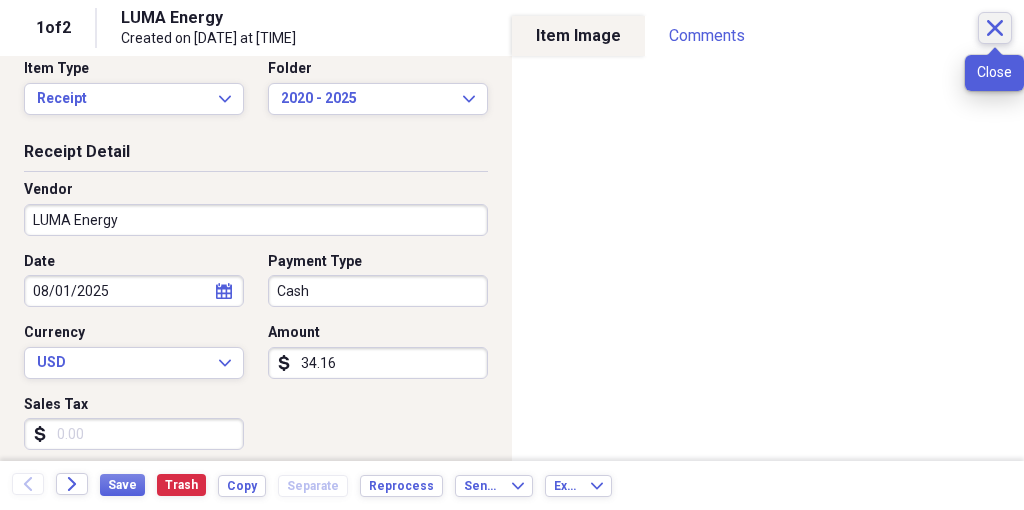 click on "Close" 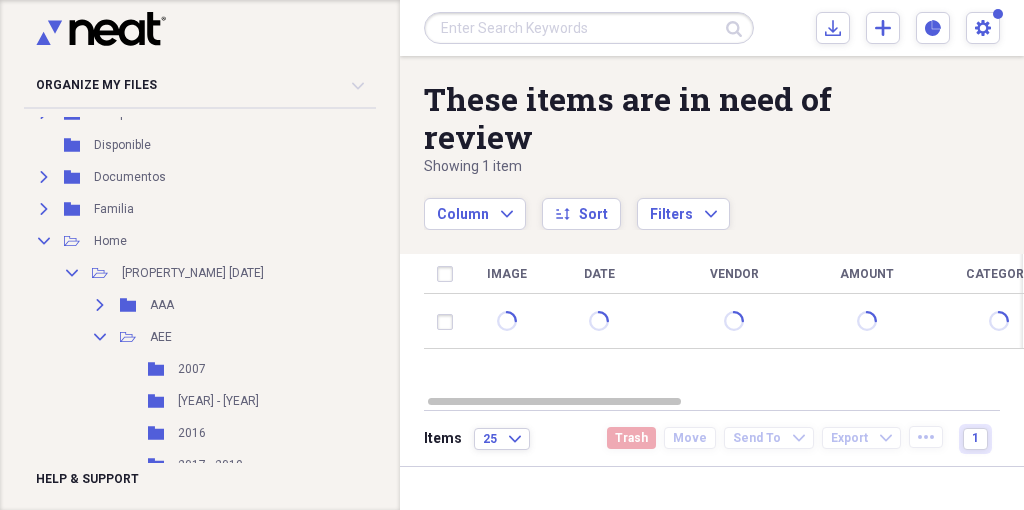 scroll, scrollTop: 374, scrollLeft: 0, axis: vertical 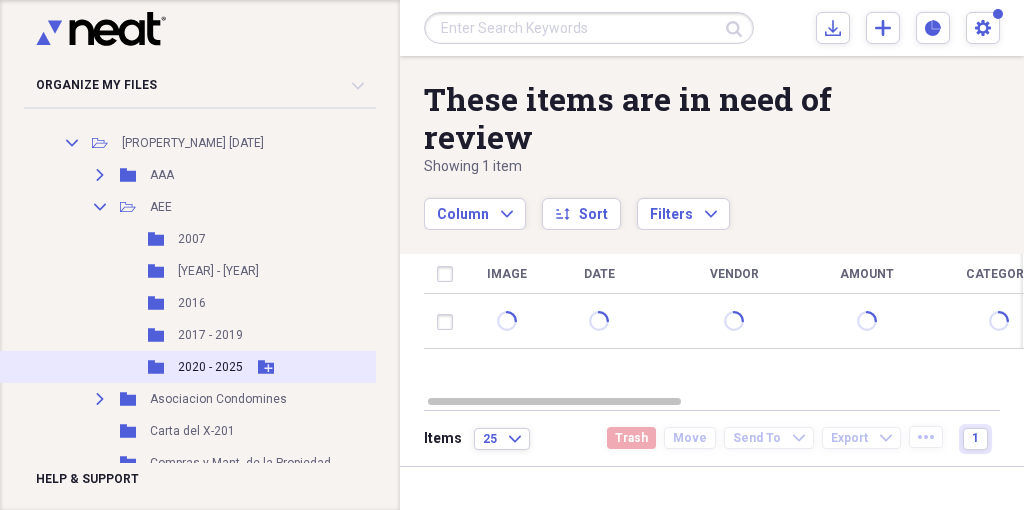 click on "2020 - 2025" at bounding box center (210, 367) 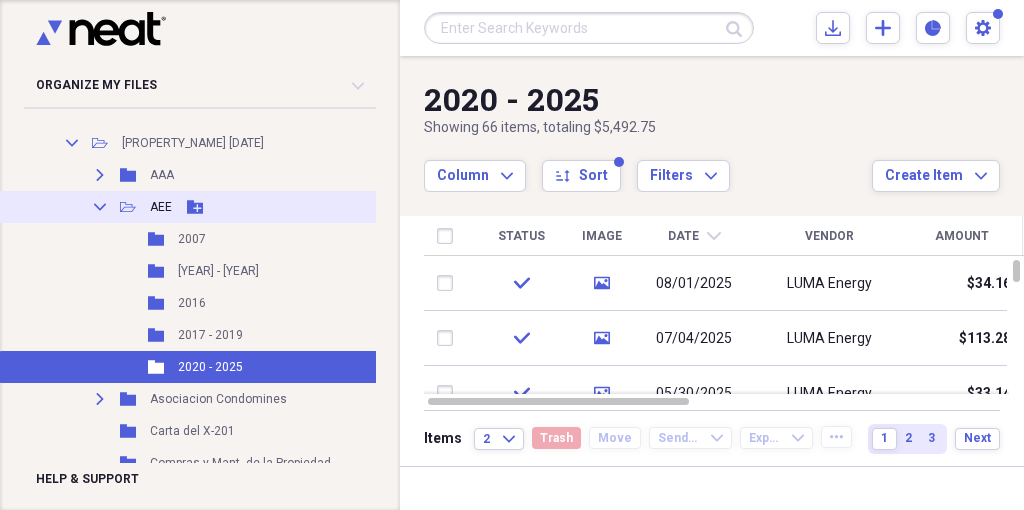 click on "Collapse" 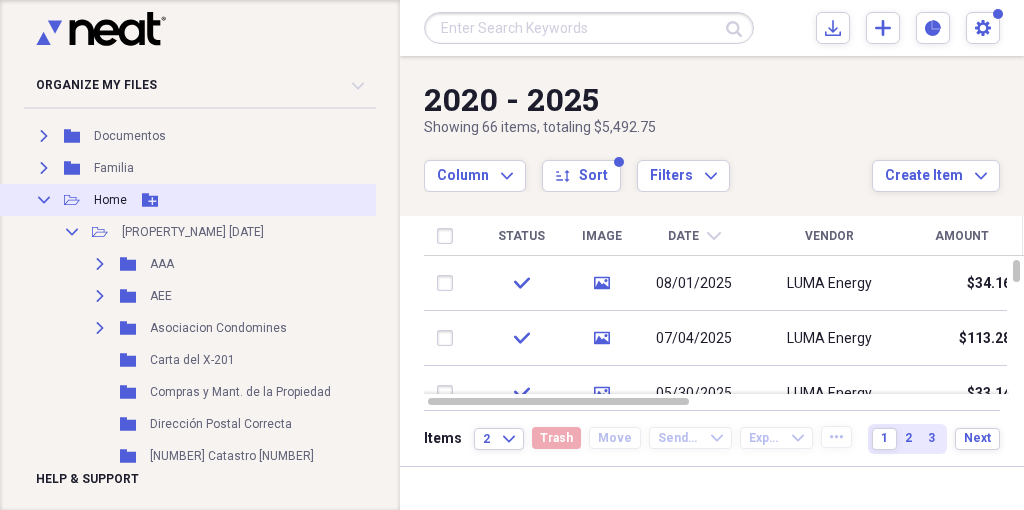 scroll, scrollTop: 284, scrollLeft: 0, axis: vertical 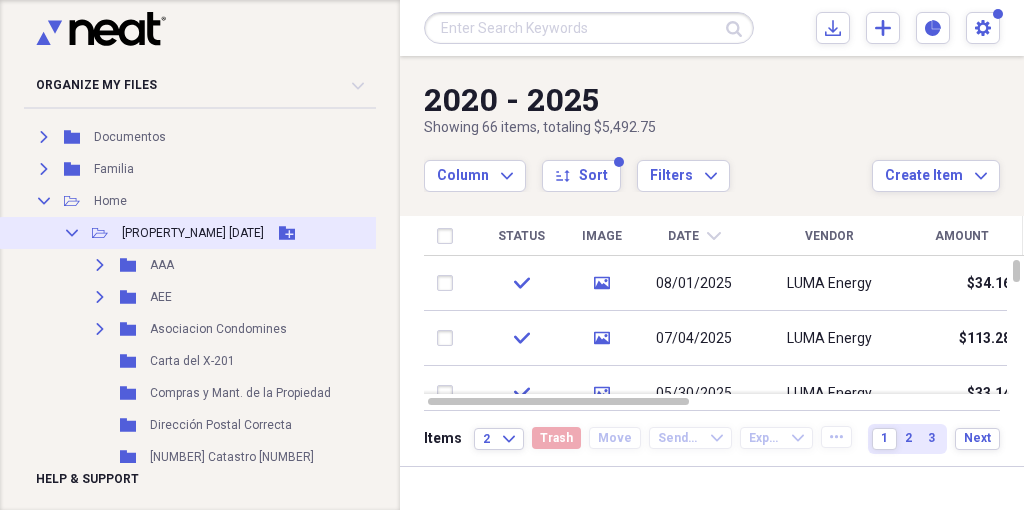 click on "Collapse" 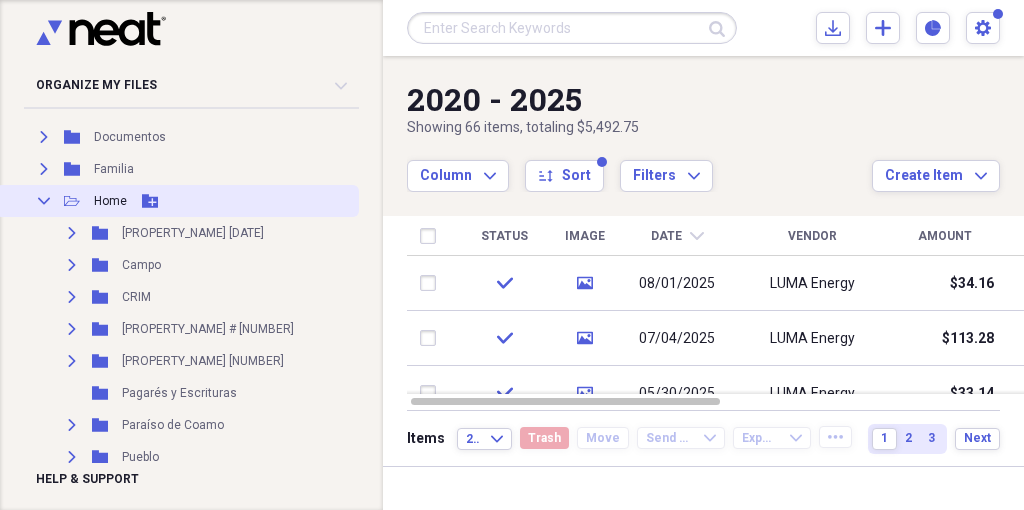 click on "Collapse" 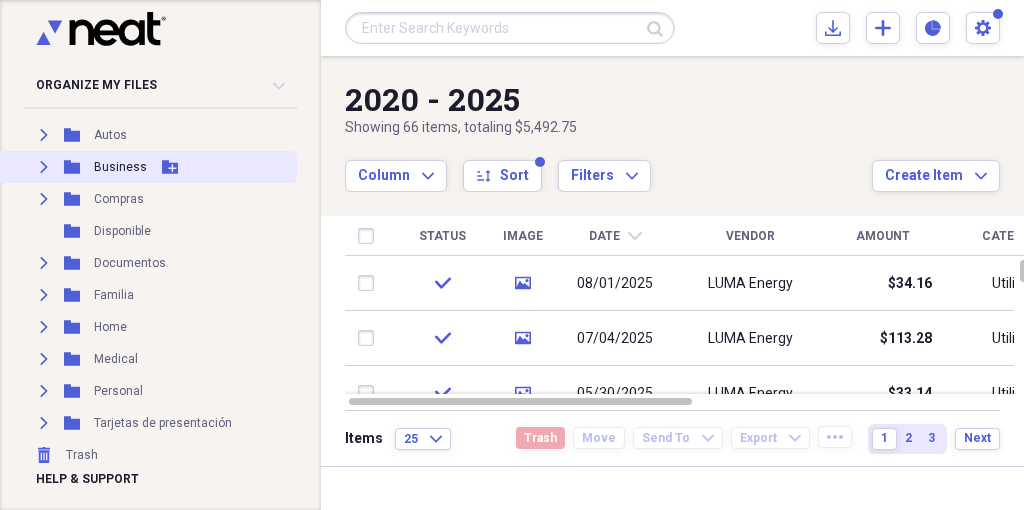 click on "Expand" 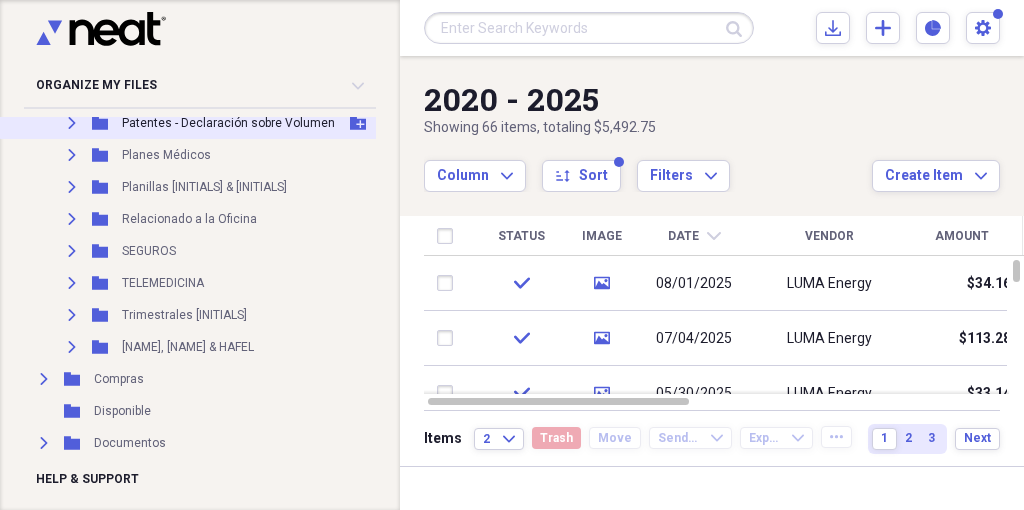 scroll, scrollTop: 529, scrollLeft: 0, axis: vertical 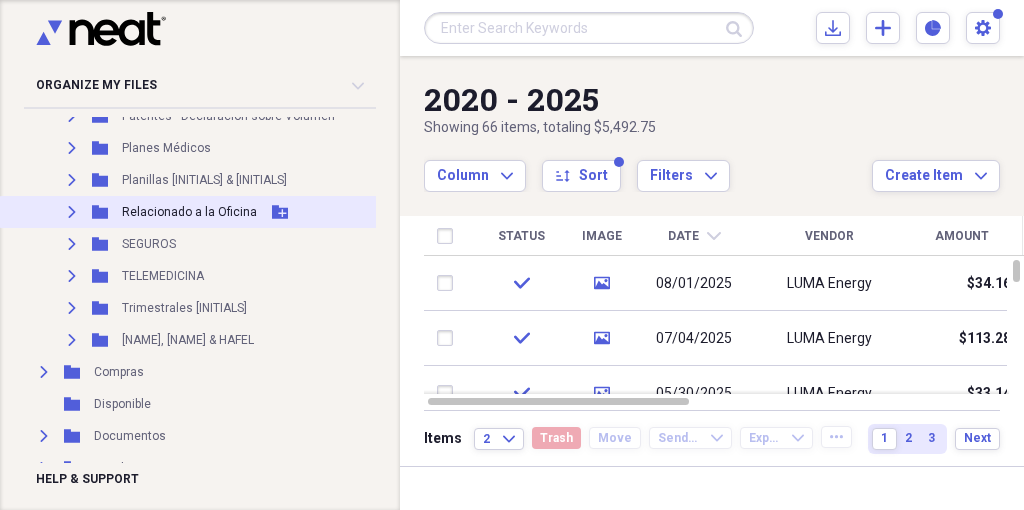 click on "Expand" 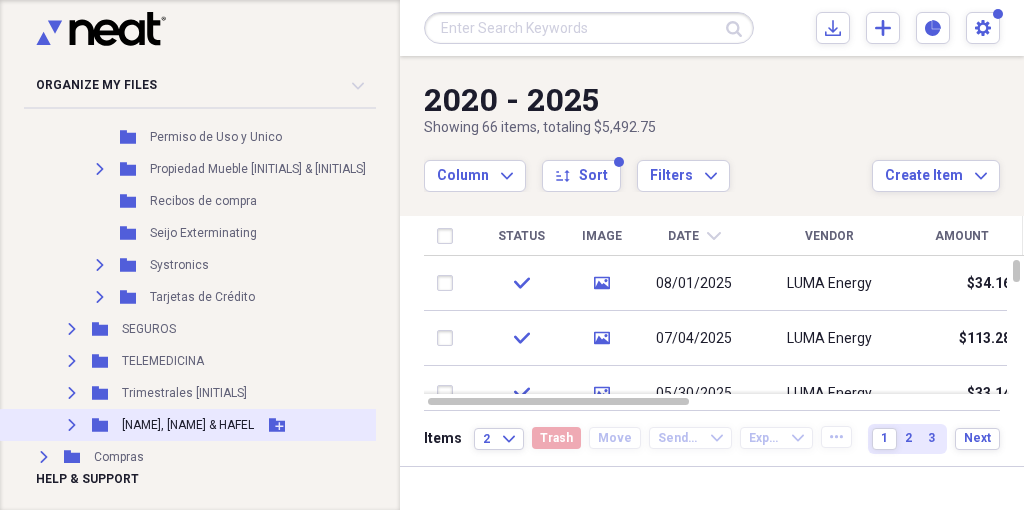 scroll, scrollTop: 1016, scrollLeft: 0, axis: vertical 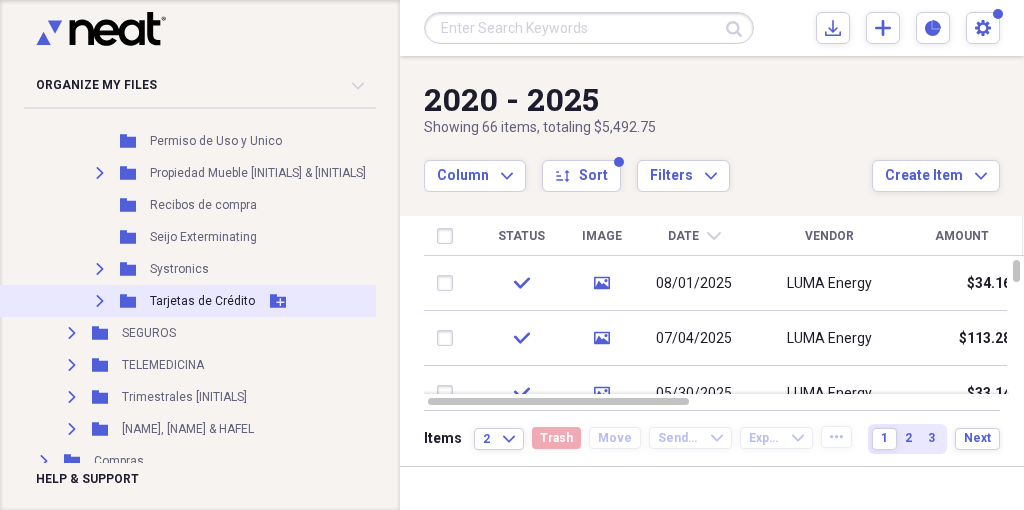 click on "Expand" 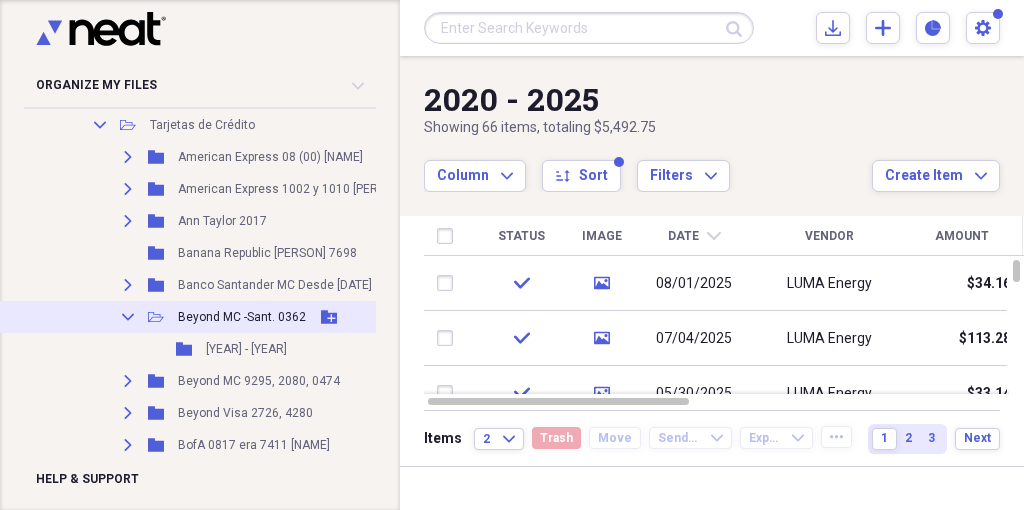 scroll, scrollTop: 1192, scrollLeft: 0, axis: vertical 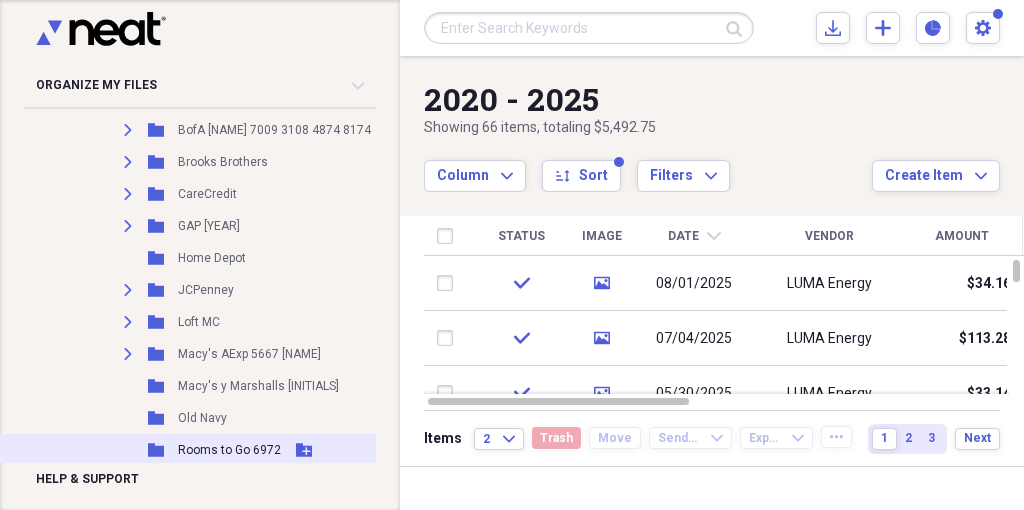 click on "Rooms to Go 6972" at bounding box center [229, 450] 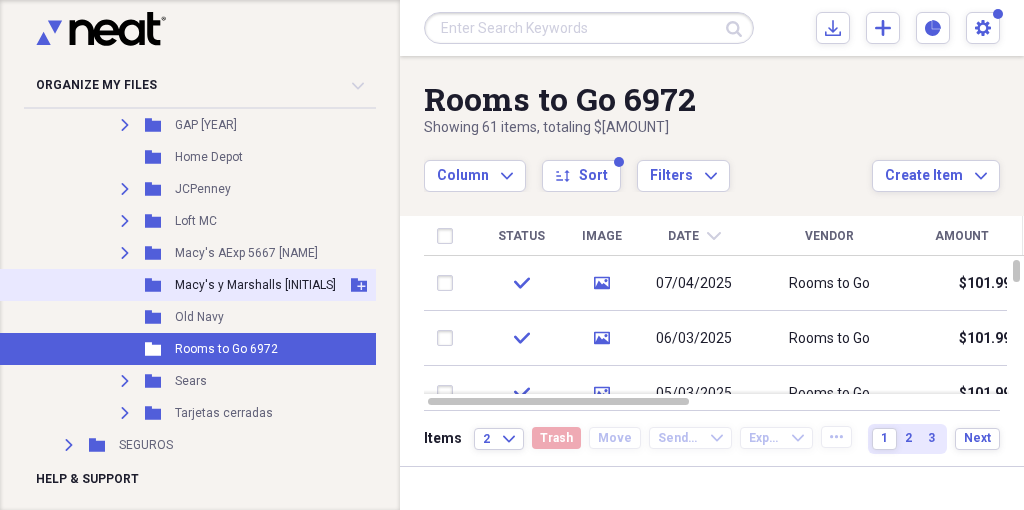 scroll, scrollTop: 1645, scrollLeft: 3, axis: both 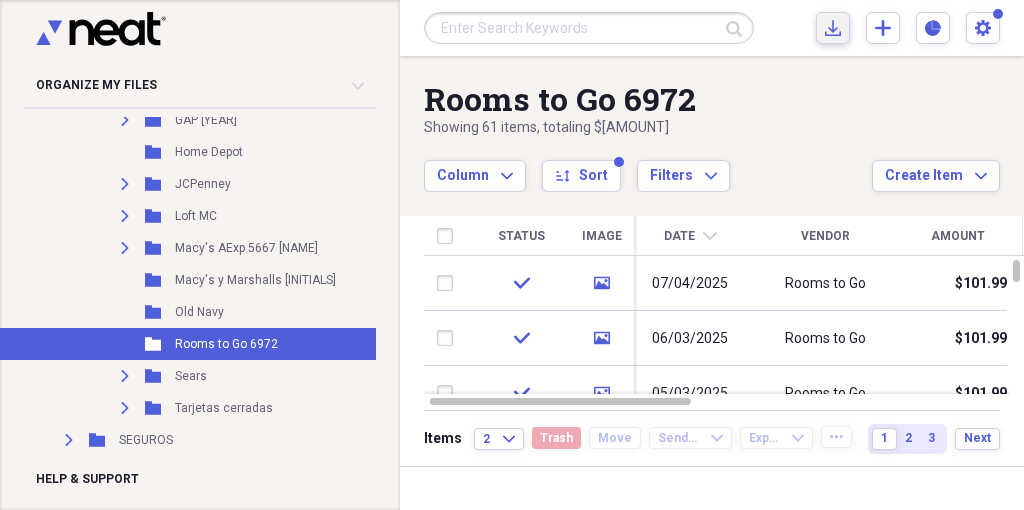 click 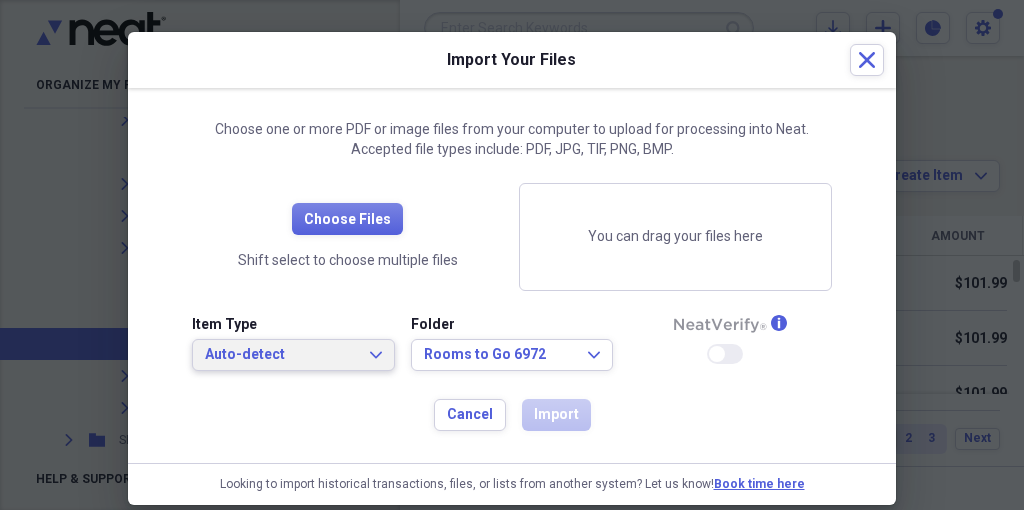 click on "Auto-detect" at bounding box center [281, 355] 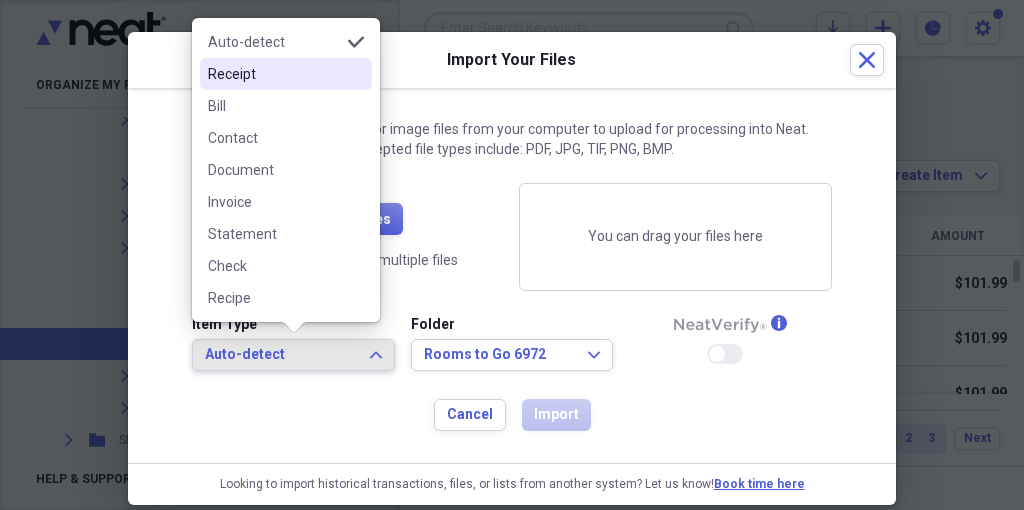 click on "Receipt" at bounding box center [274, 74] 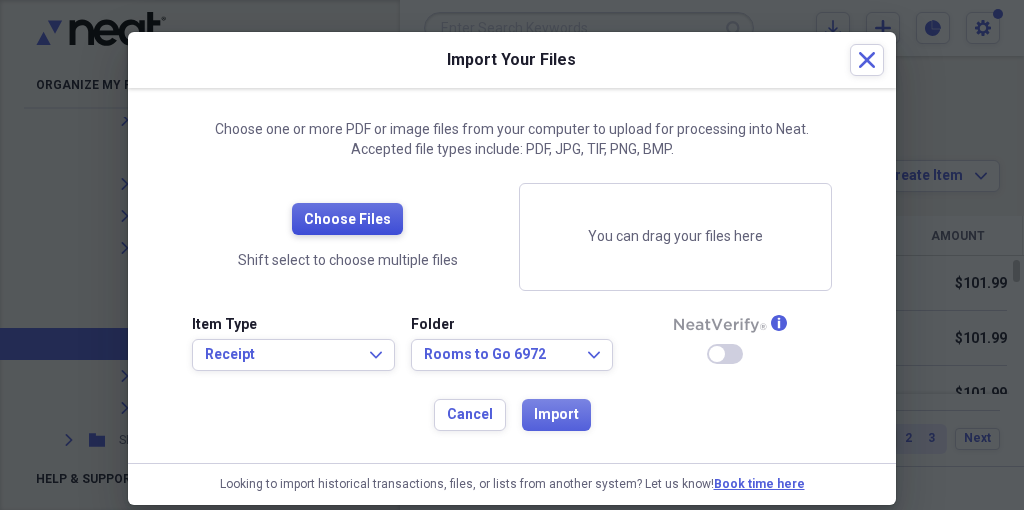 click on "Choose Files" at bounding box center (347, 220) 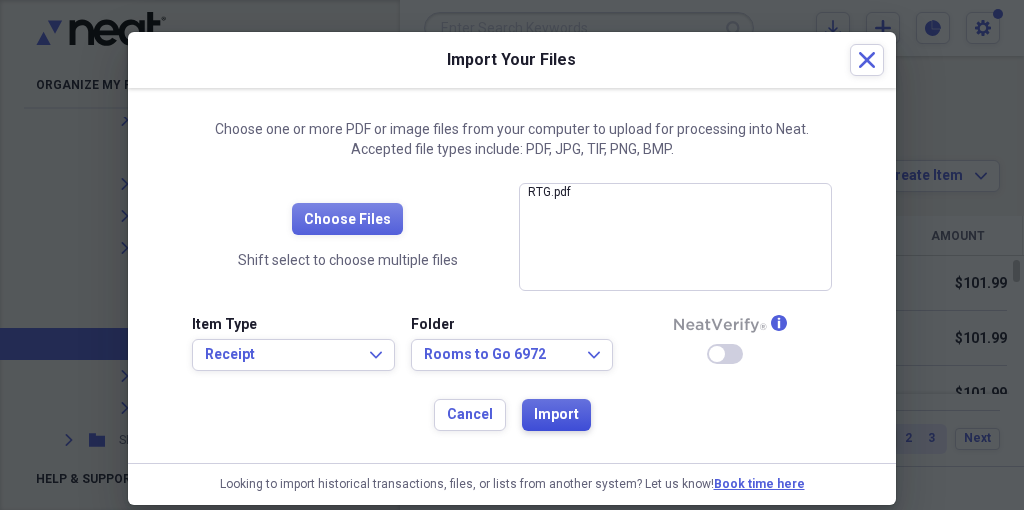 click on "Import" at bounding box center (556, 415) 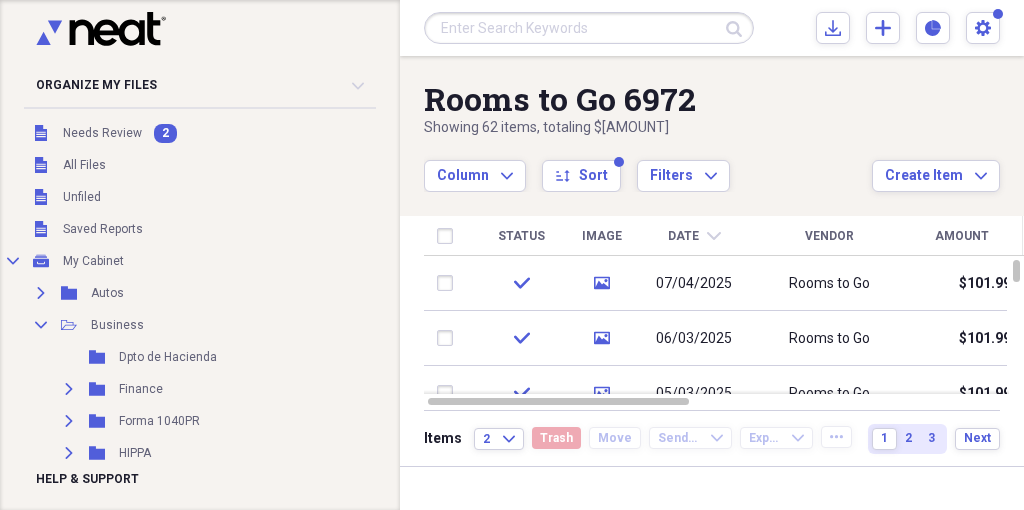 scroll, scrollTop: 0, scrollLeft: 3, axis: horizontal 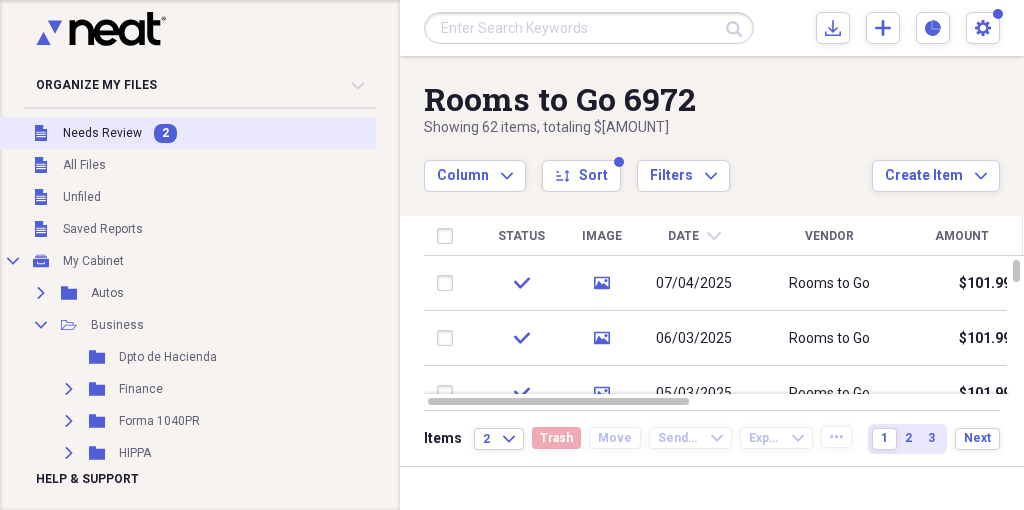 click on "Needs Review" at bounding box center [102, 133] 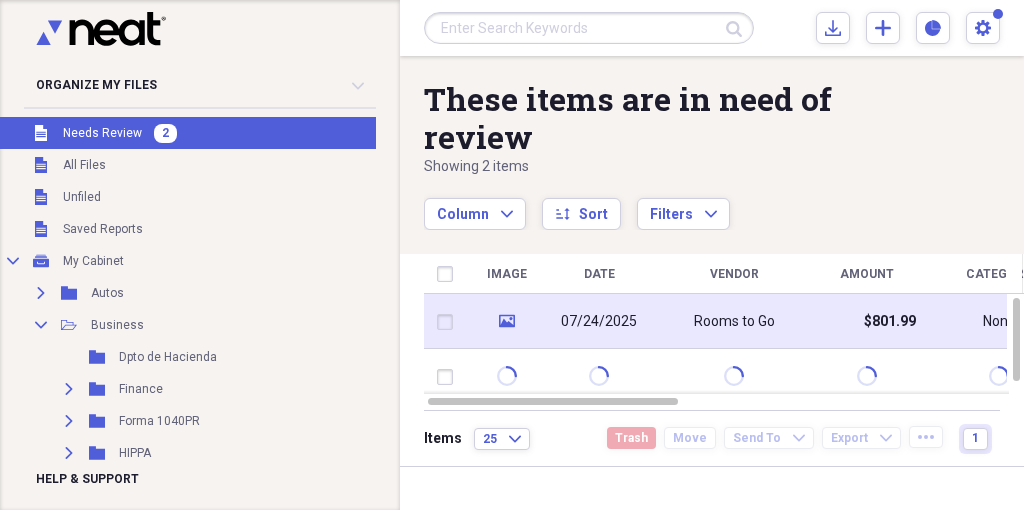 click on "Rooms to Go" at bounding box center [734, 321] 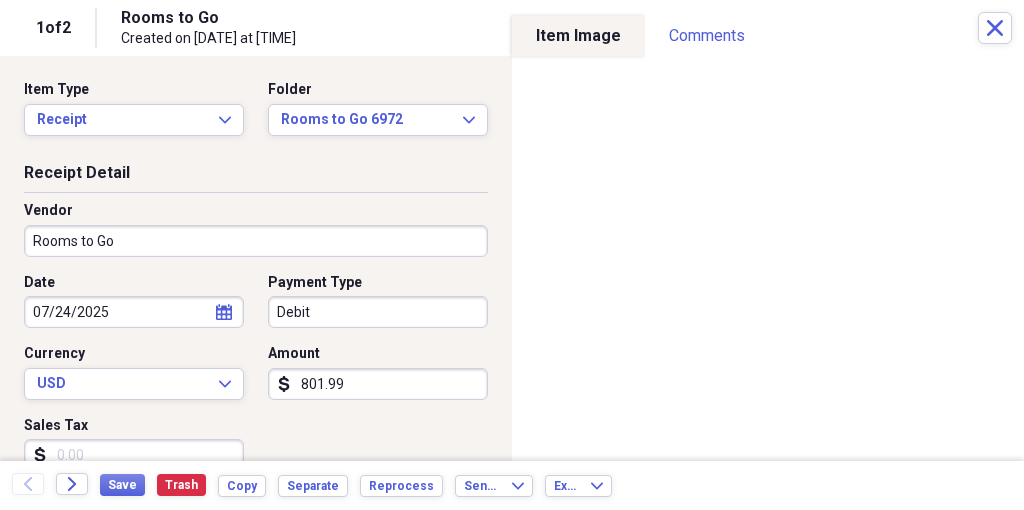 click on "Organize My Files 1 Collapse Unfiled Needs Review 1 Unfiled All Files Unfiled Unfiled Unfiled Saved Reports Collapse My Cabinet My Cabinet Add Folder Expand Folder Autos Add Folder Collapse Open Folder Business Add Folder Folder Dpto de Hacienda Add Folder Expand Folder Finance Add Folder Expand Folder Forma 1040PR Add Folder Expand Folder HIPPA Add Folder Folder Lab Clinico Soram Add Folder Folder Ley 60-2019 Add Folder Expand Folder Licencias Dr. [NAME] [LAST_NAME] Add Folder Folder Lizardi ([INITIALS]) Add Folder Expand Folder Mario Braschi # 1 Oficina Add Folder Expand Folder Patentes - Declaración sobre Volumen Add Folder Expand Folder Planes Médicos Add Folder Expand Folder Planillas [INITIALS] & [INITIALS] Add Folder Collapse Open Folder Relacionado a la Oficina Add Folder Folder Alvacor Exterminating Add Folder Folder Assertus Add Folder Folder Bomberos Add Folder Folder CFSE [INITIALS] Add Folder Folder Contrato Anual Renta Espacio MMM Add Folder Folder Correo US Postal Add Folder Folder Costco Wholesale Add Folder Expand 25" at bounding box center (512, 255) 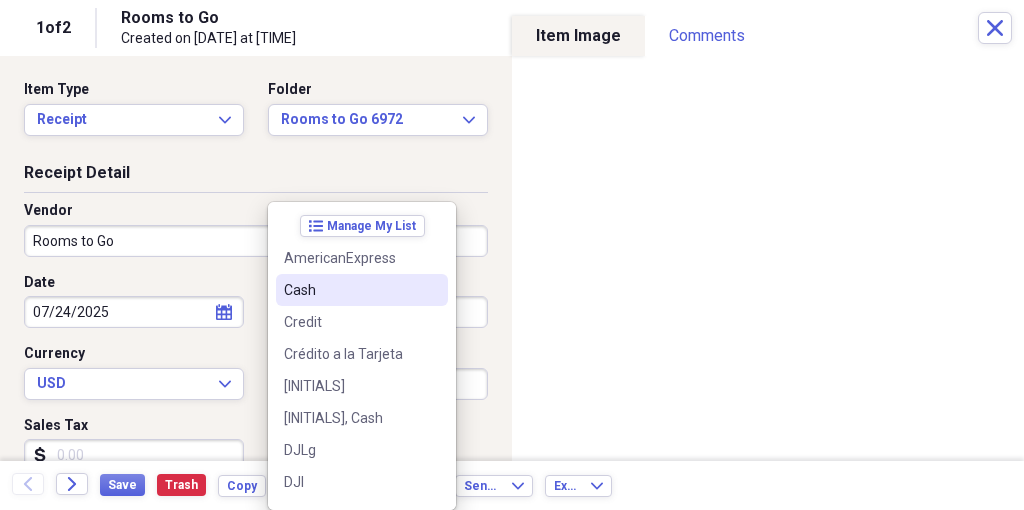 click on "Cash" at bounding box center [350, 290] 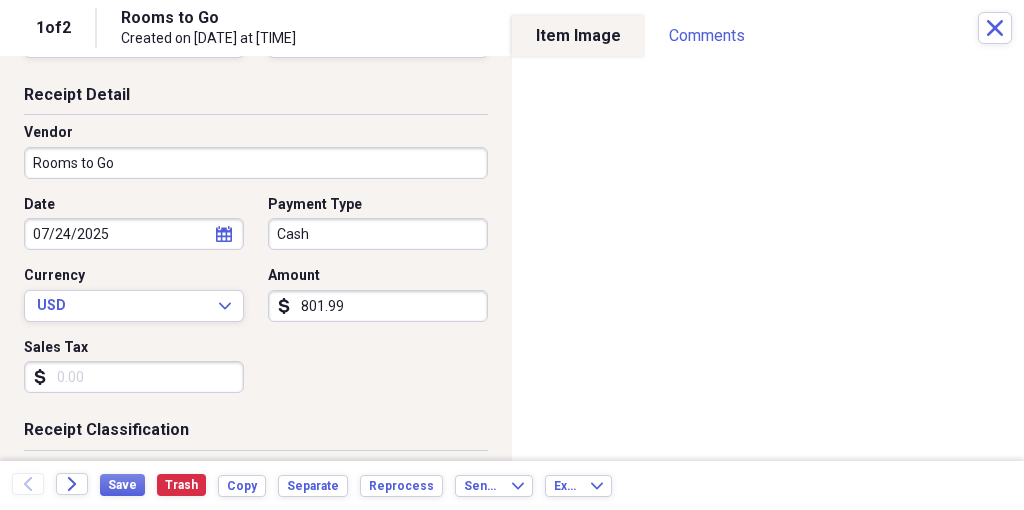 scroll, scrollTop: 71, scrollLeft: 0, axis: vertical 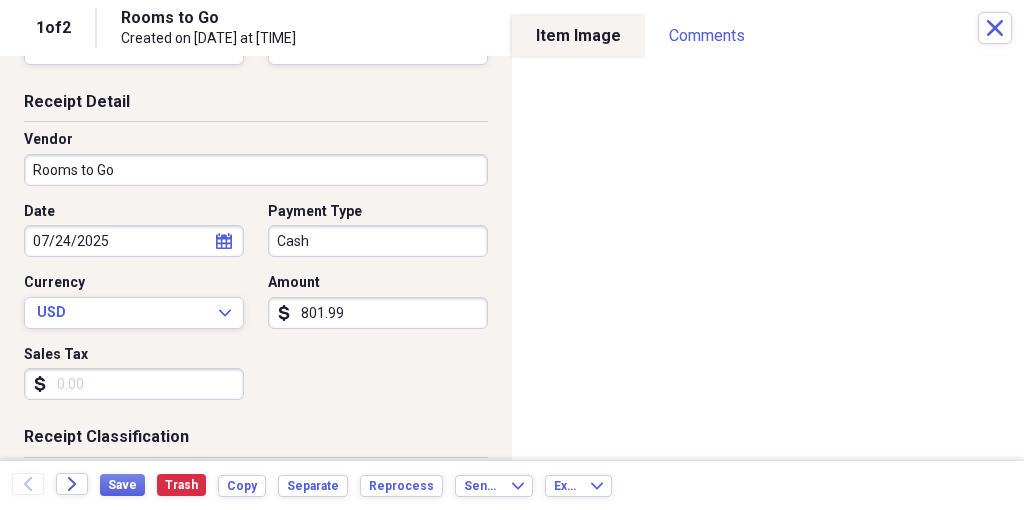 drag, startPoint x: 352, startPoint y: 308, endPoint x: 273, endPoint y: 304, distance: 79.101204 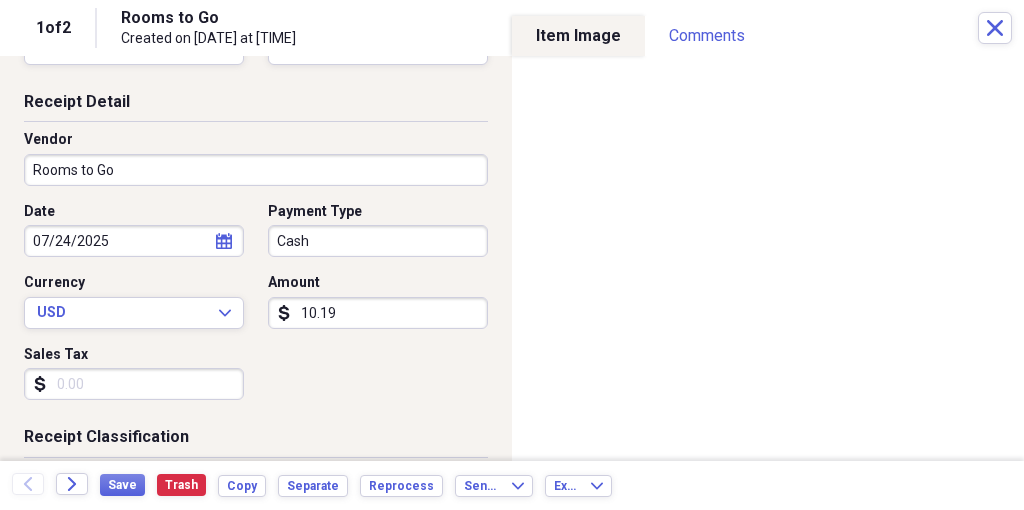 type on "101.99" 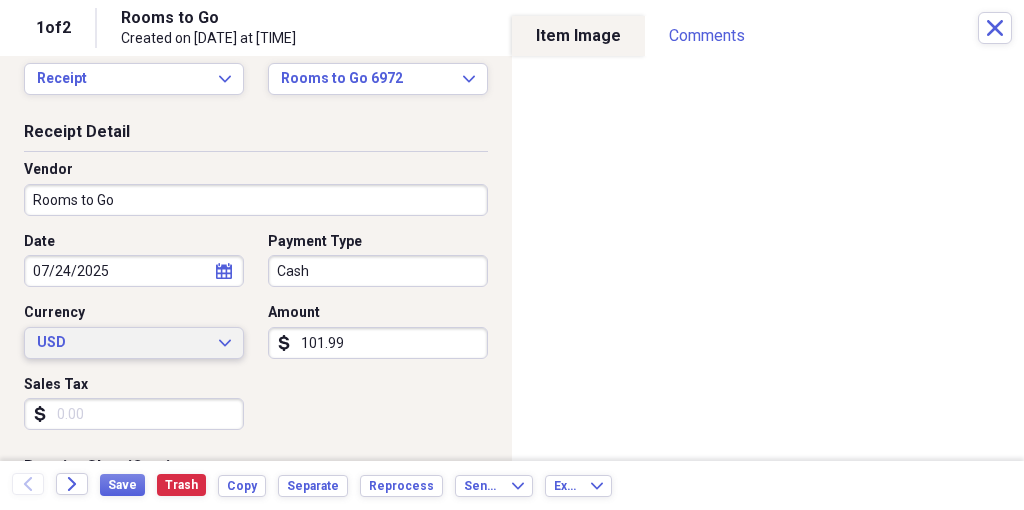 scroll, scrollTop: 39, scrollLeft: 0, axis: vertical 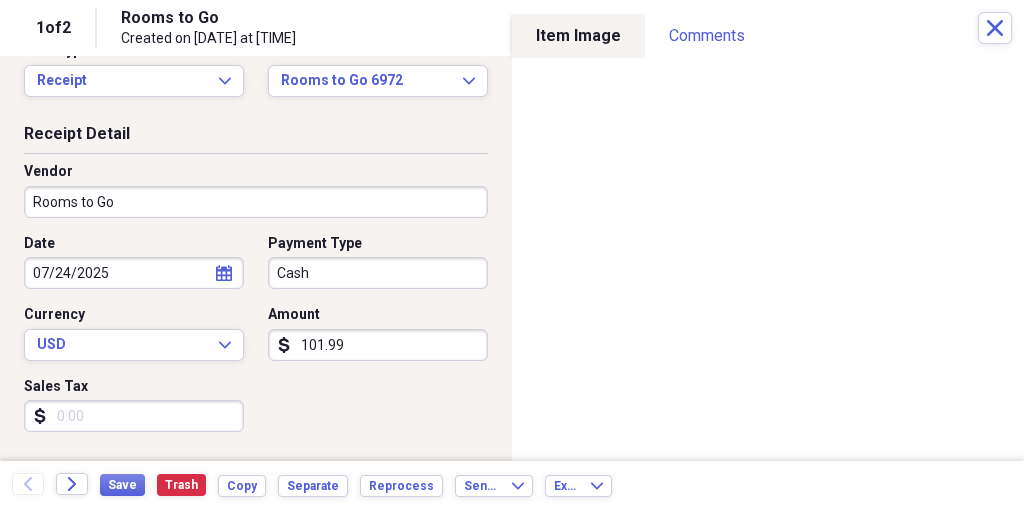 click on "calendar" 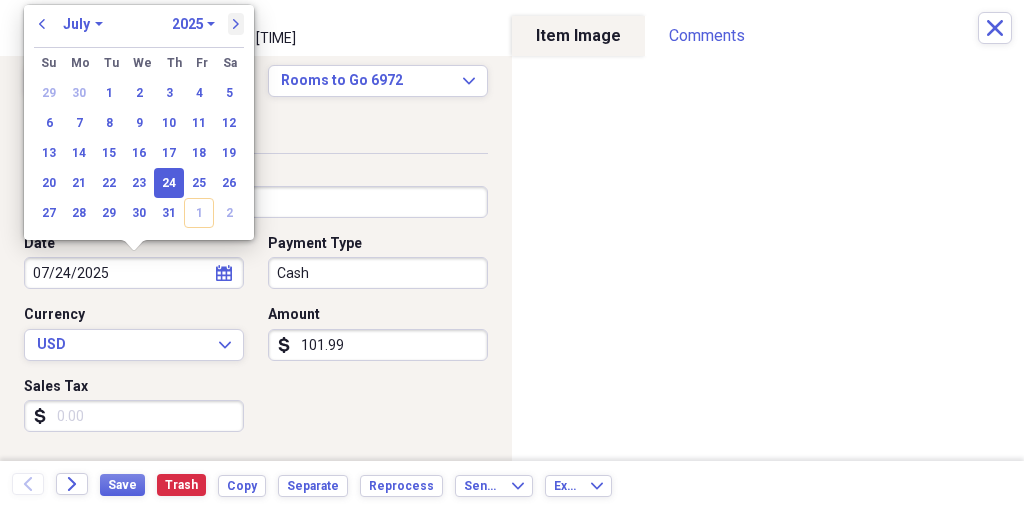click on "next" at bounding box center (236, 24) 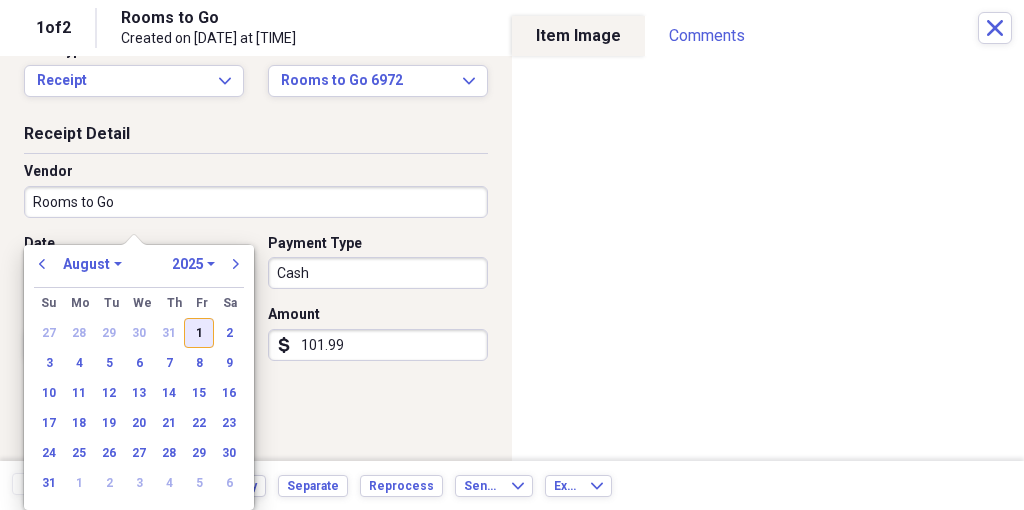 click on "1" at bounding box center (199, 333) 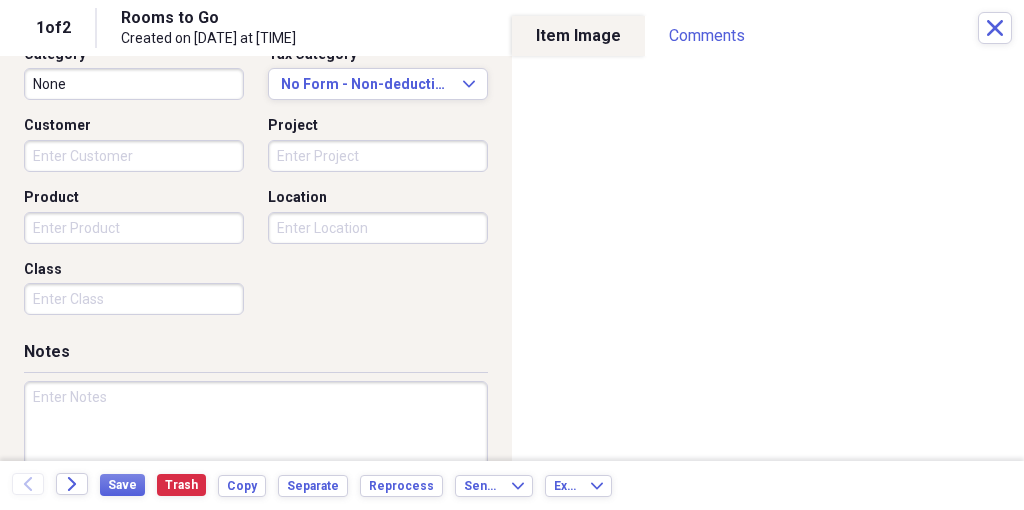 scroll, scrollTop: 546, scrollLeft: 0, axis: vertical 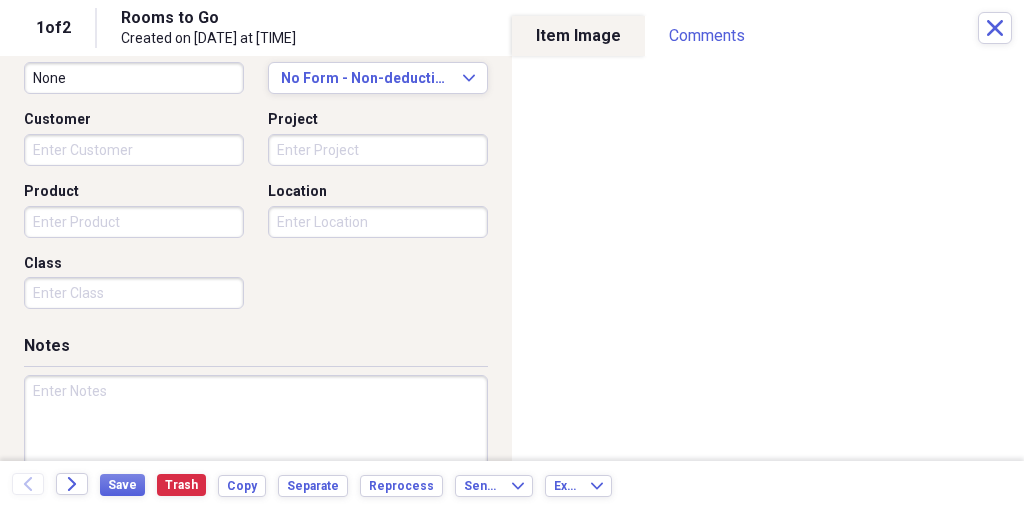 click at bounding box center [256, 440] 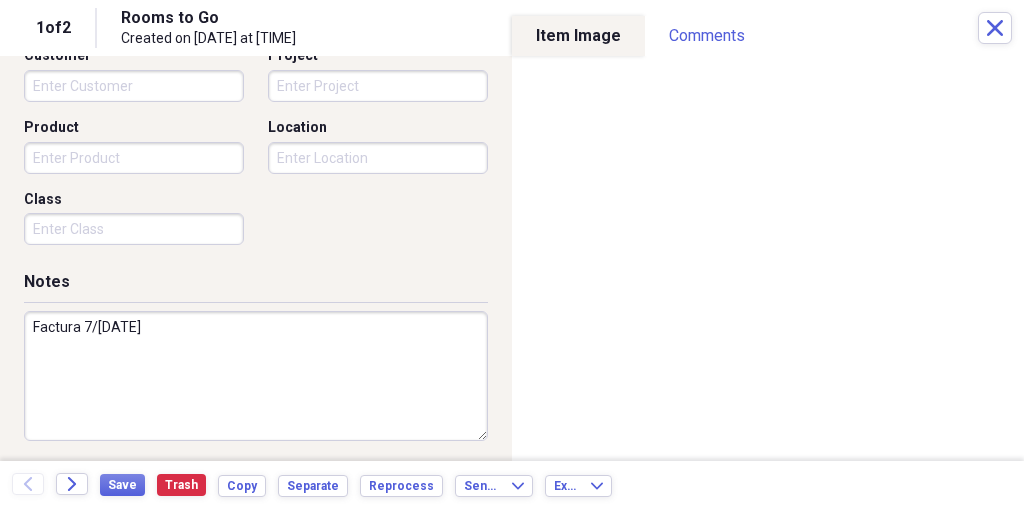 scroll, scrollTop: 609, scrollLeft: 0, axis: vertical 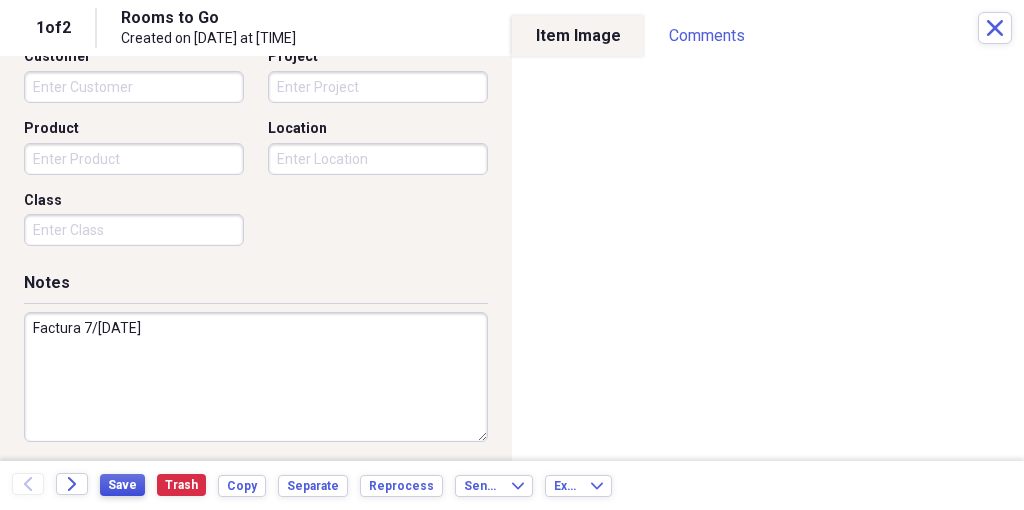 type on "Factura 7/[DATE]" 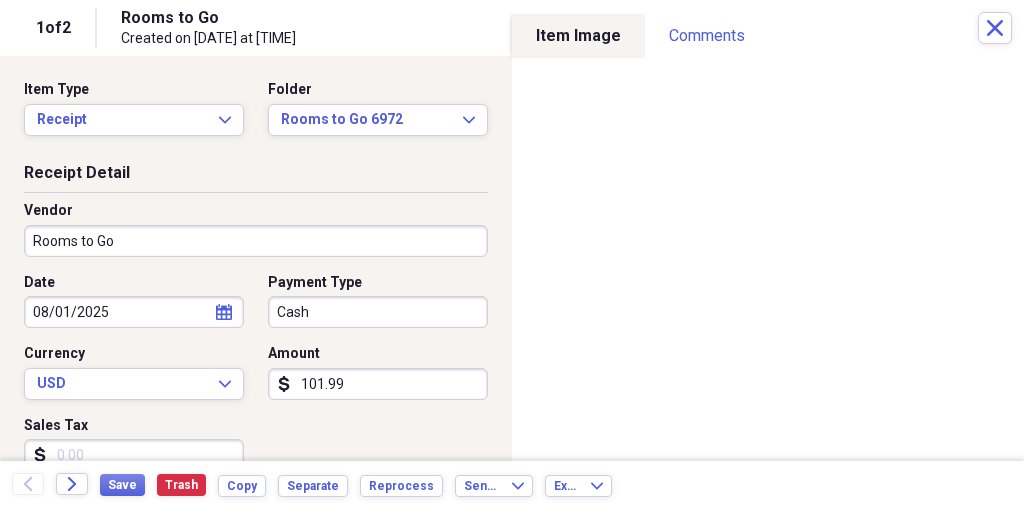 scroll, scrollTop: 0, scrollLeft: 0, axis: both 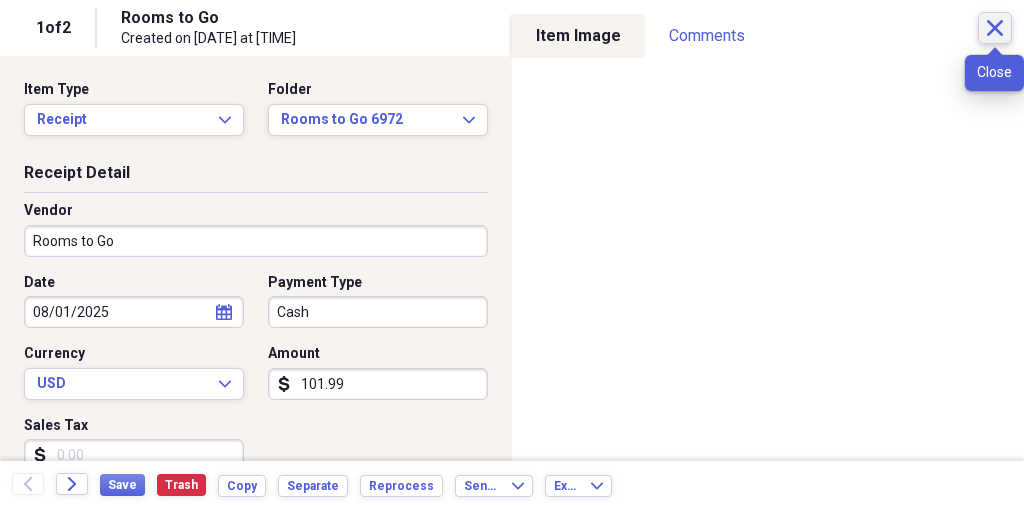 click on "Close" 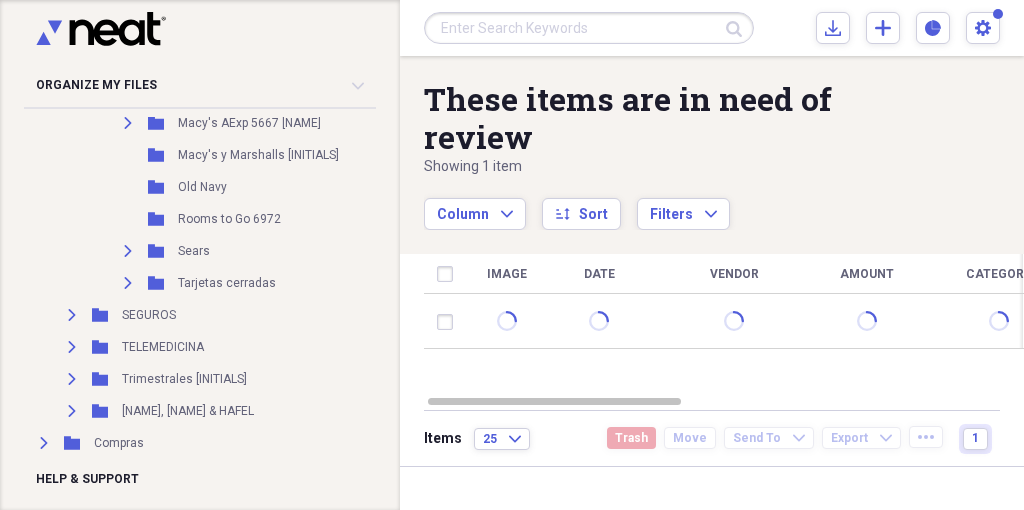 scroll, scrollTop: 1793, scrollLeft: 0, axis: vertical 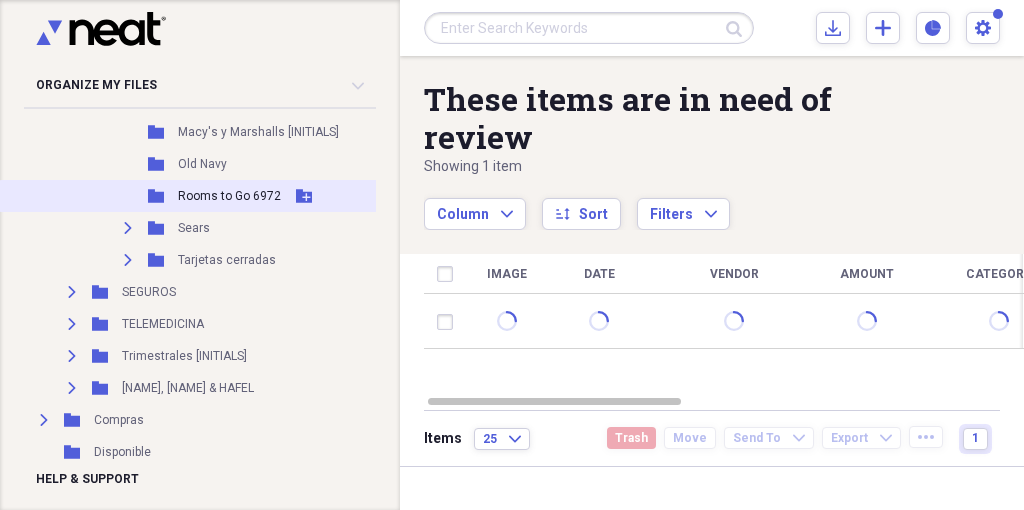 click on "Folder Rooms to Go 6972 Add Folder" at bounding box center (265, 196) 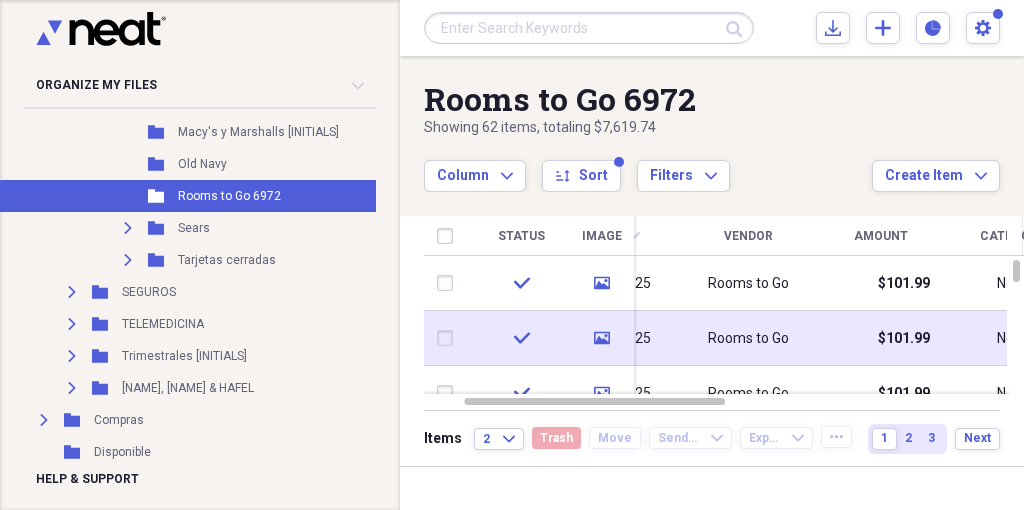 click on "Rooms to Go" at bounding box center [748, 339] 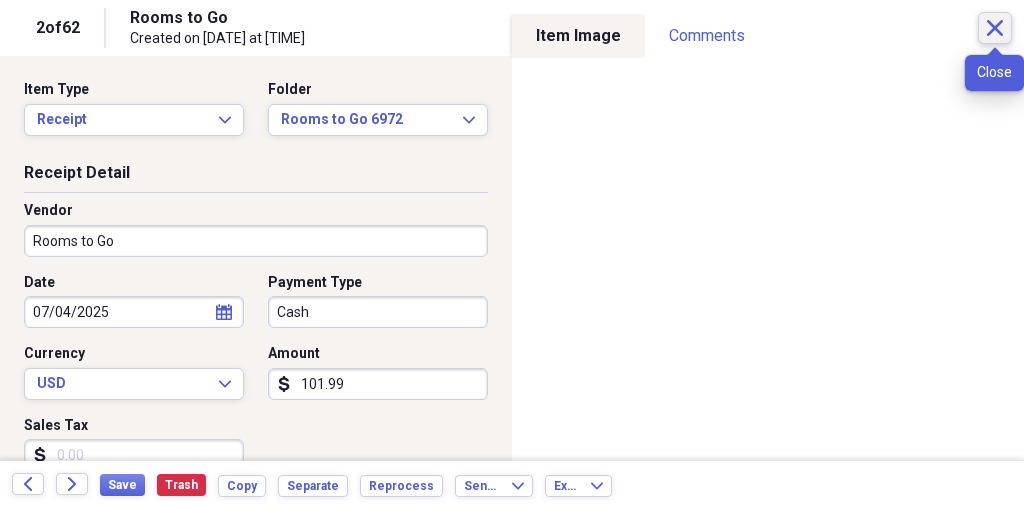 click on "Close" 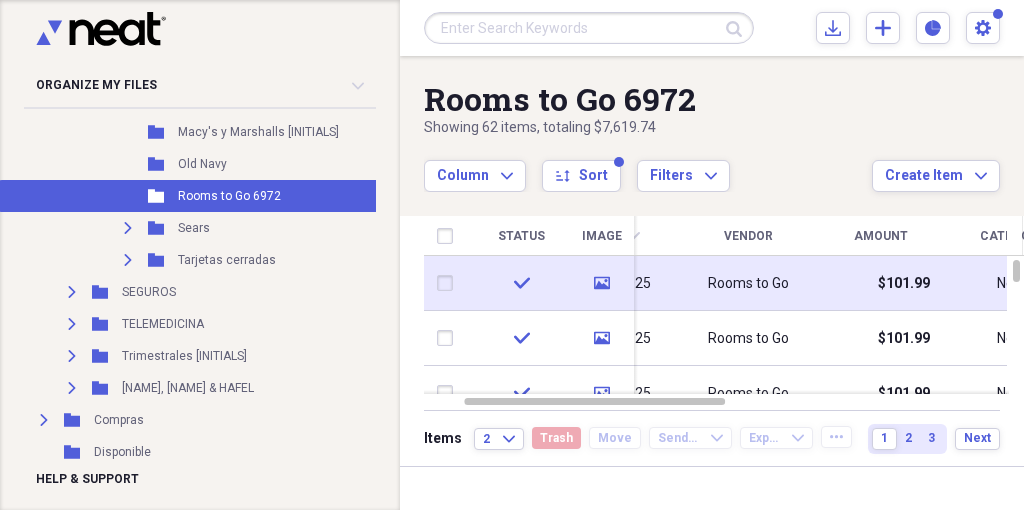 click on "$101.99" at bounding box center [880, 283] 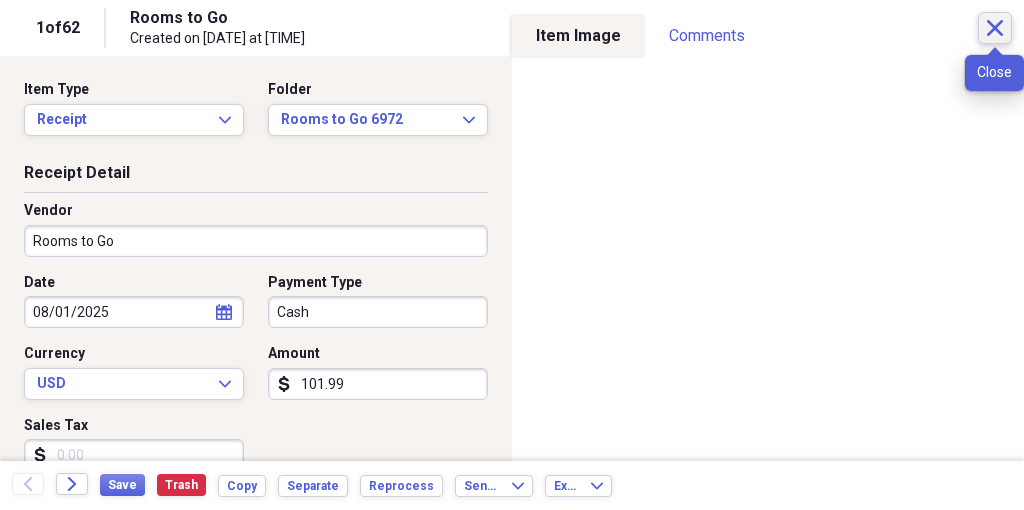 click on "Close" 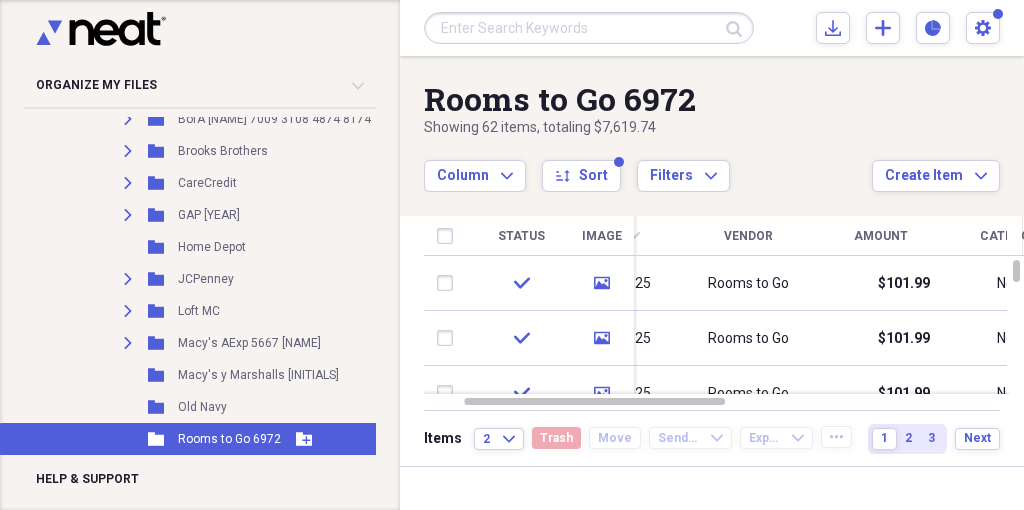 scroll, scrollTop: 1548, scrollLeft: 0, axis: vertical 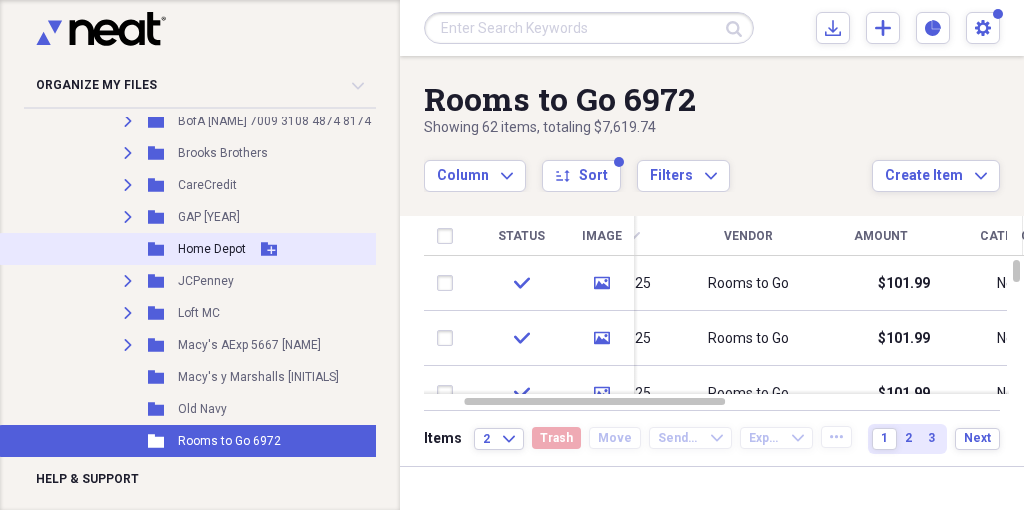 click on "Home Depot" at bounding box center [212, 249] 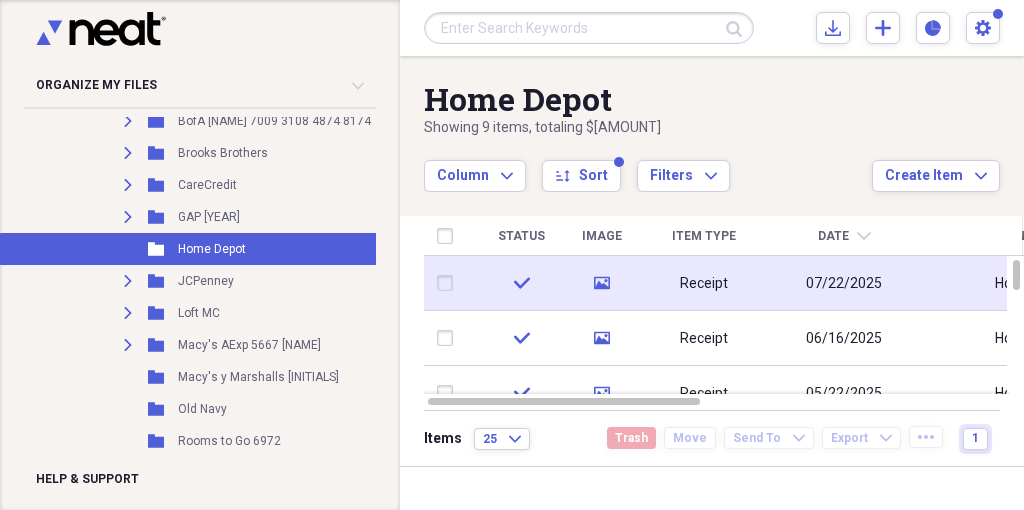 click on "Receipt" at bounding box center [704, 284] 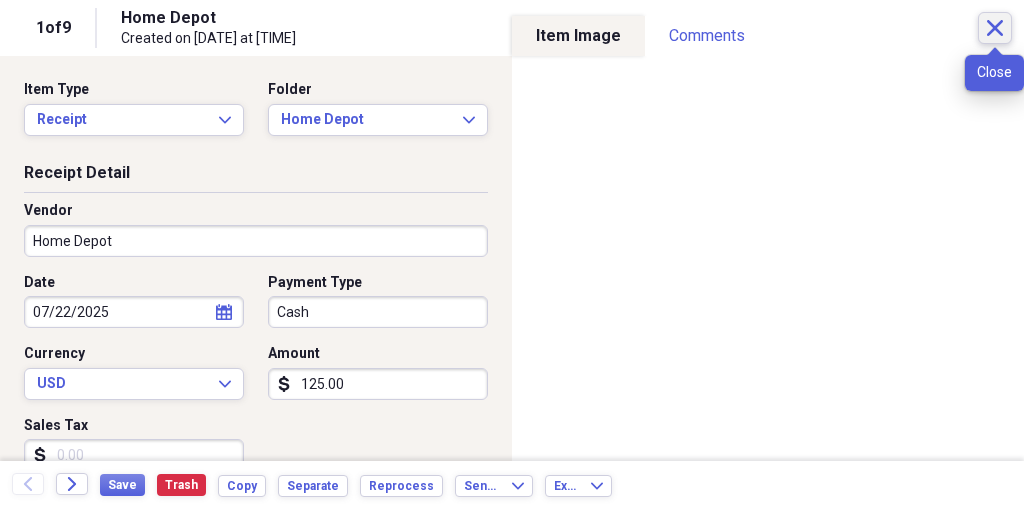 click on "Close" 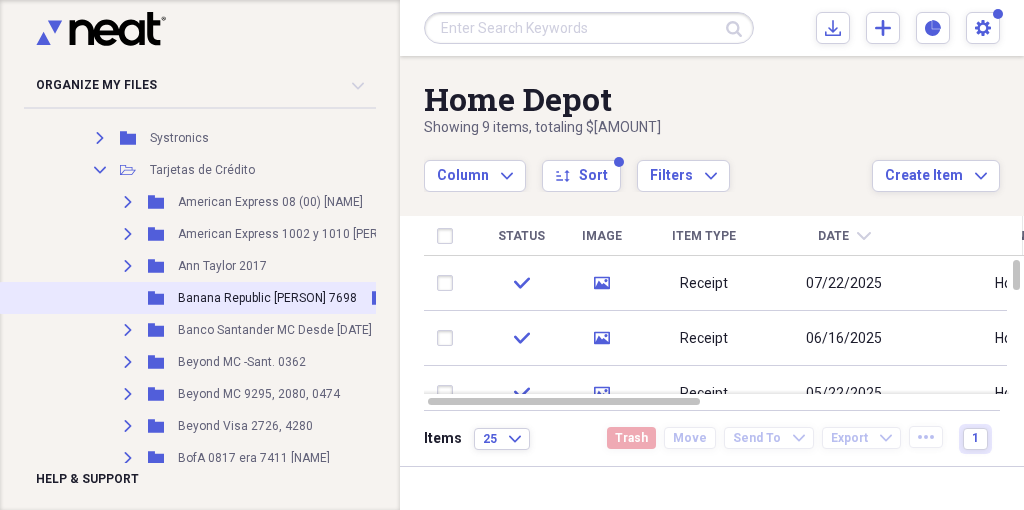 scroll, scrollTop: 1126, scrollLeft: 0, axis: vertical 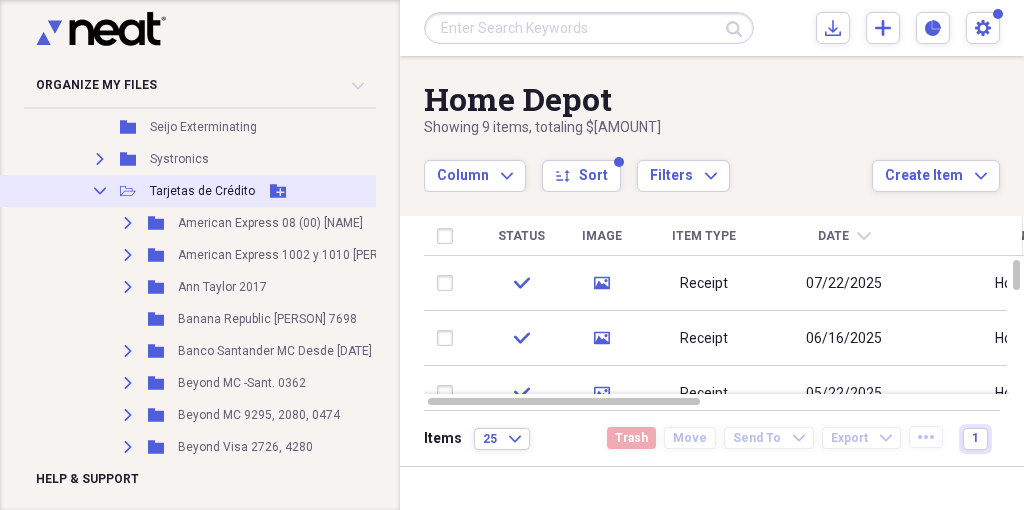 click on "Collapse" 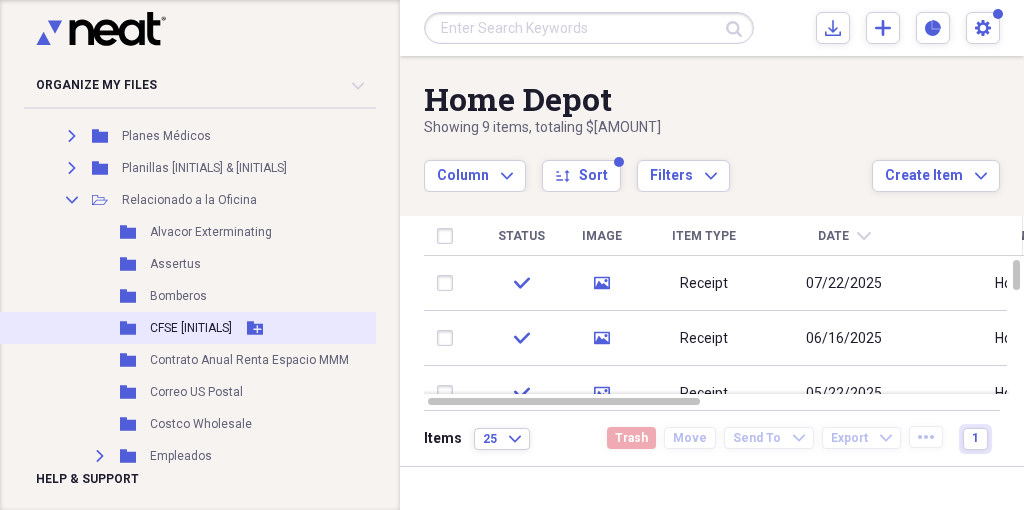 scroll, scrollTop: 538, scrollLeft: 0, axis: vertical 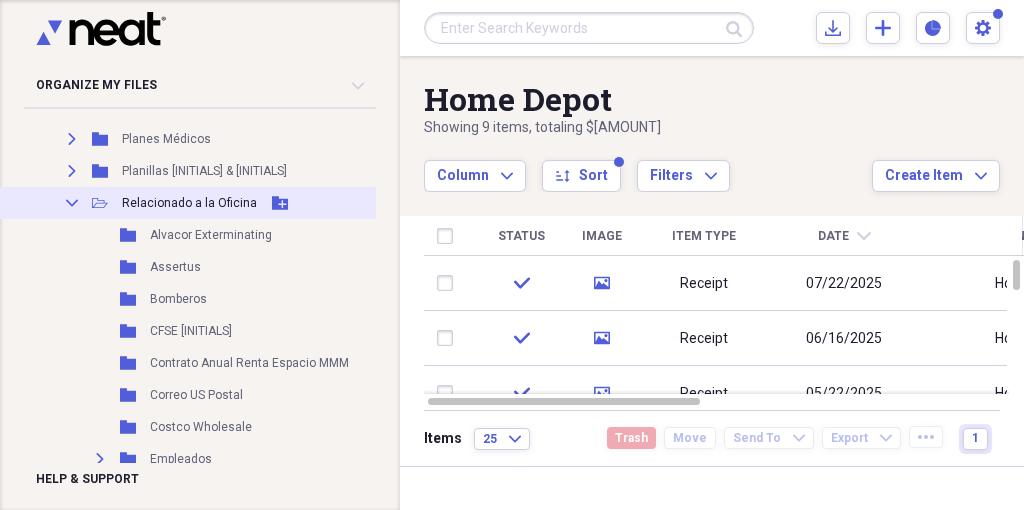 click on "Collapse" 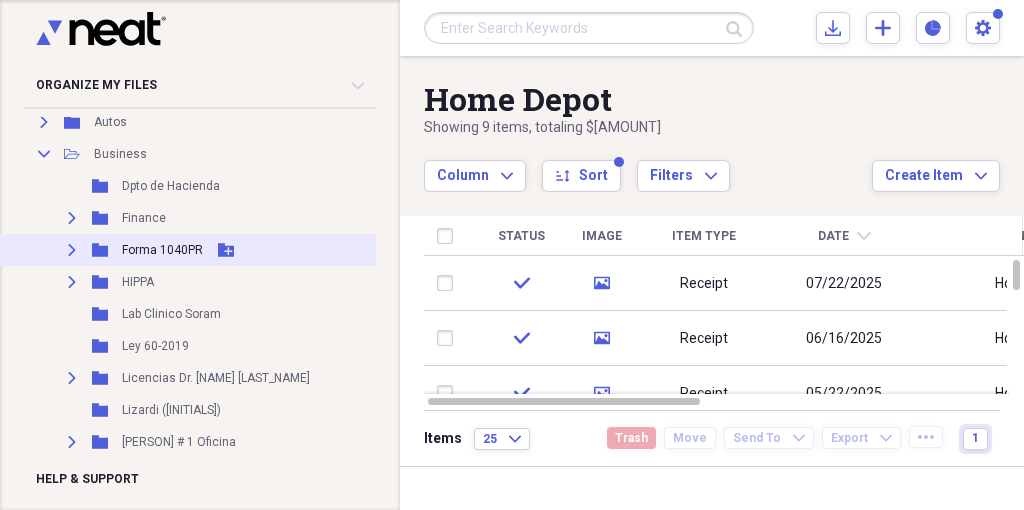 scroll, scrollTop: 162, scrollLeft: 0, axis: vertical 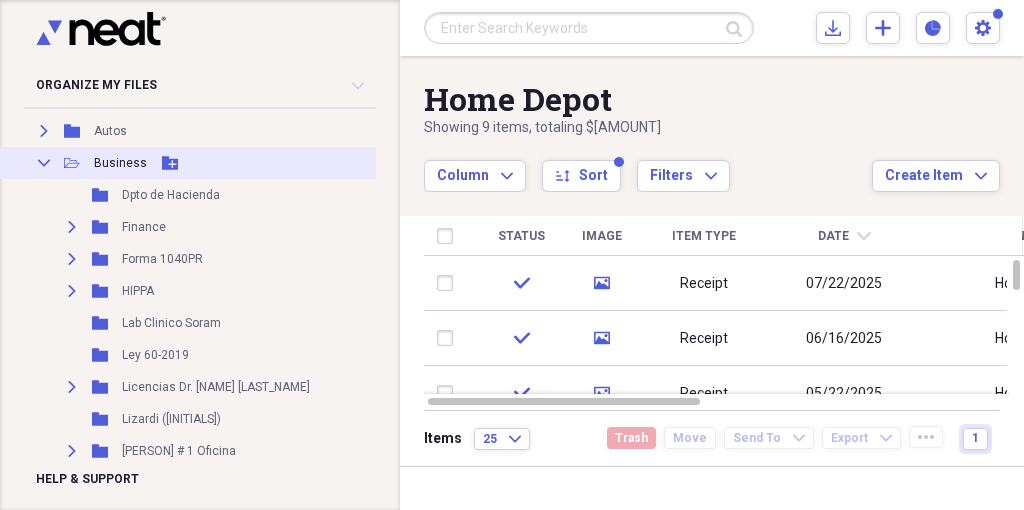 click on "Collapse" 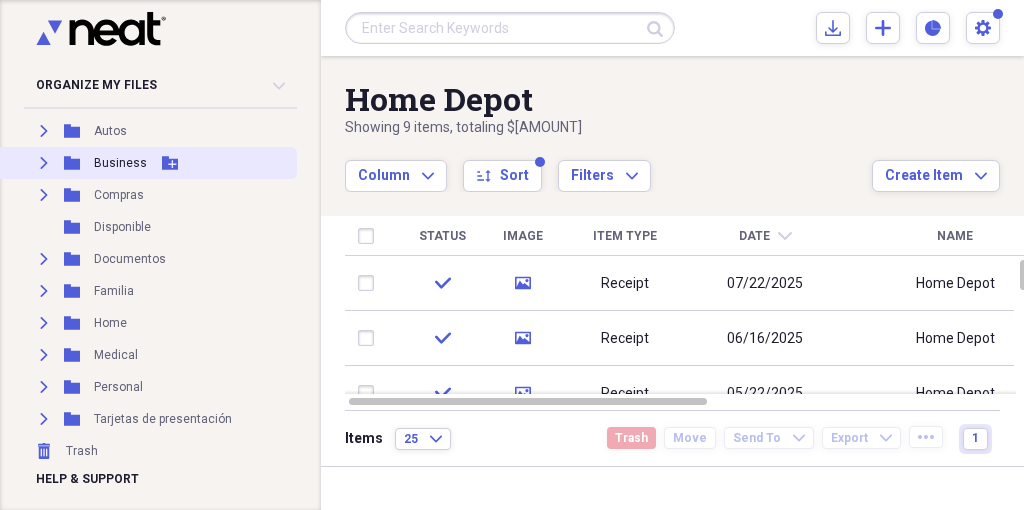 scroll, scrollTop: 158, scrollLeft: 0, axis: vertical 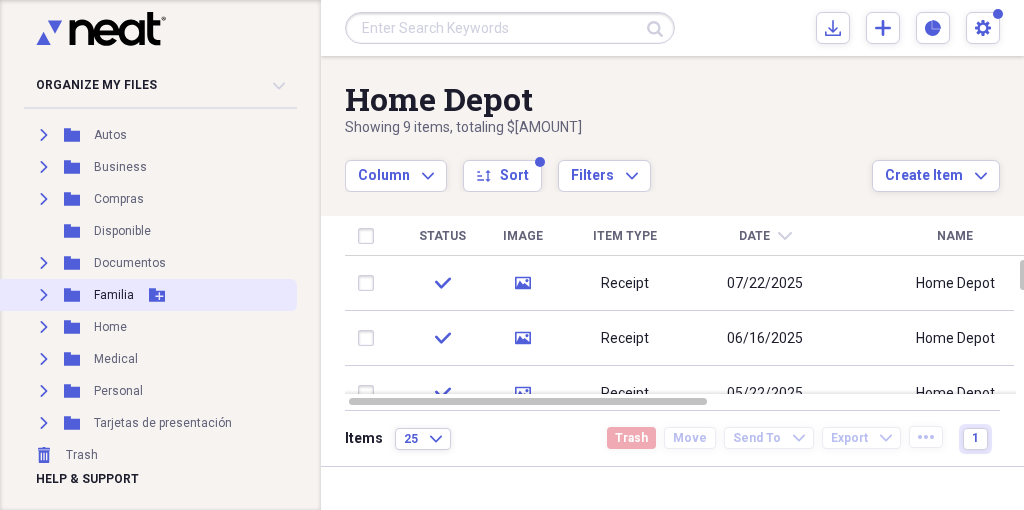 click on "Expand" 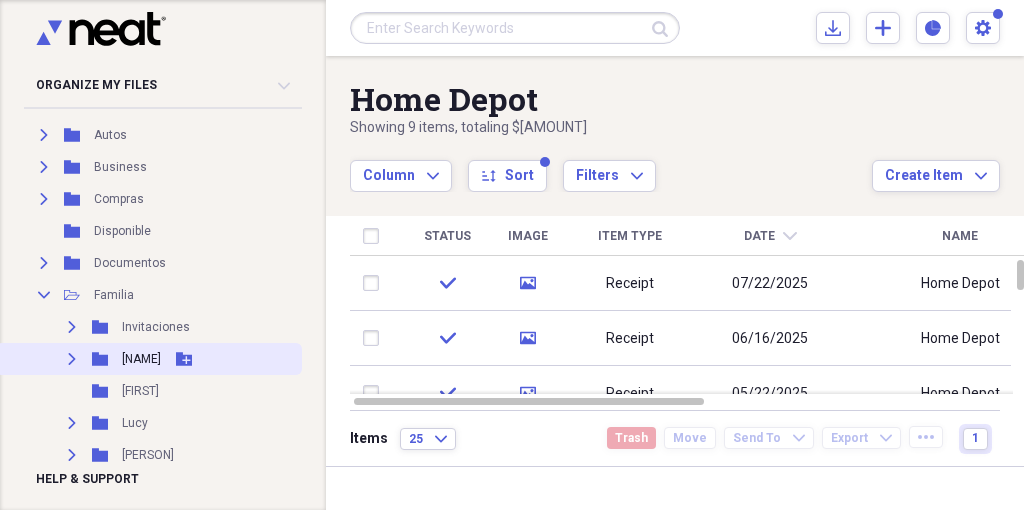 click on "Expand" 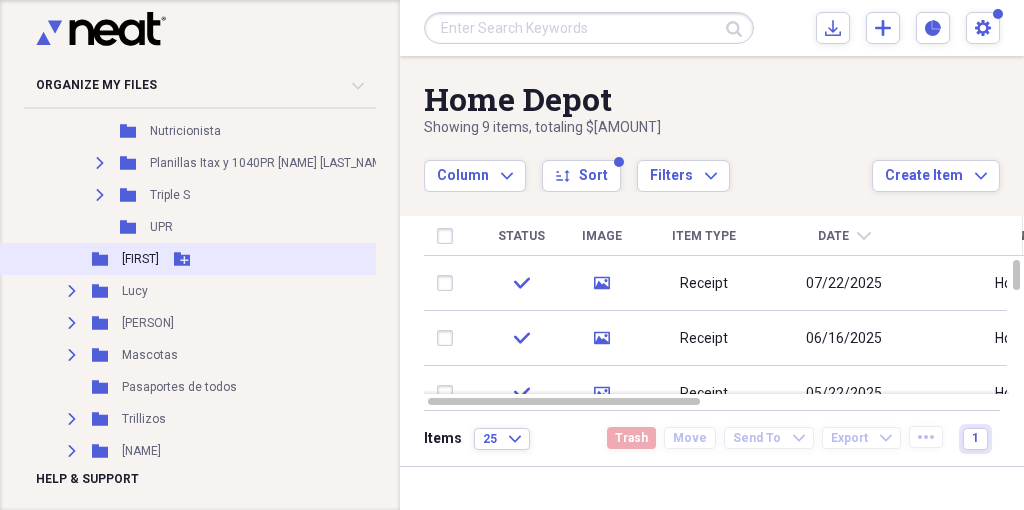 scroll, scrollTop: 644, scrollLeft: 0, axis: vertical 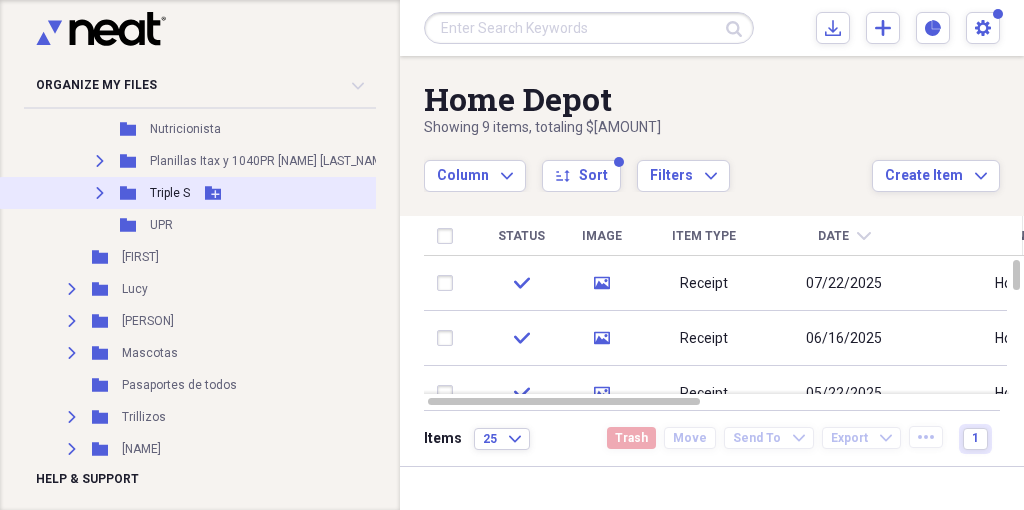 click on "Expand" 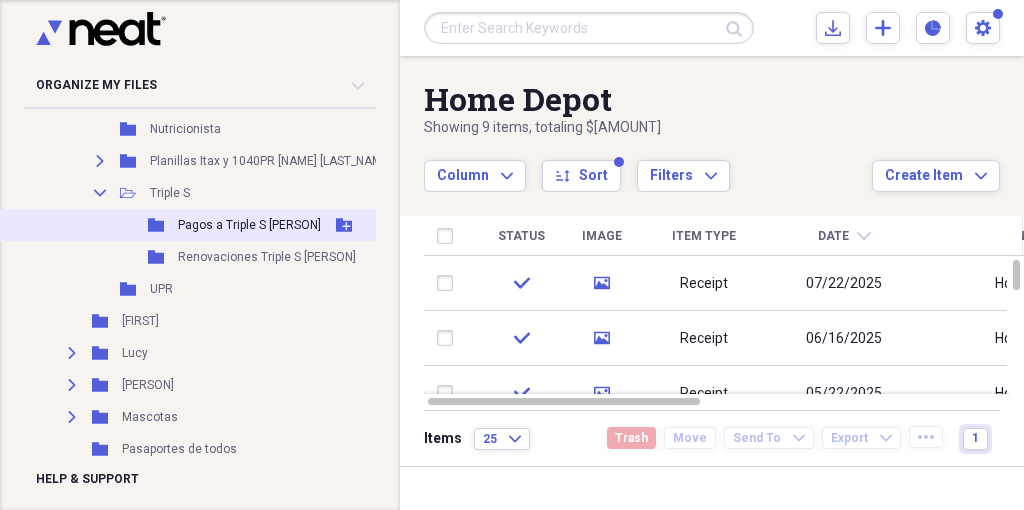 click on "Pagos a Triple S [PERSON]" at bounding box center [249, 225] 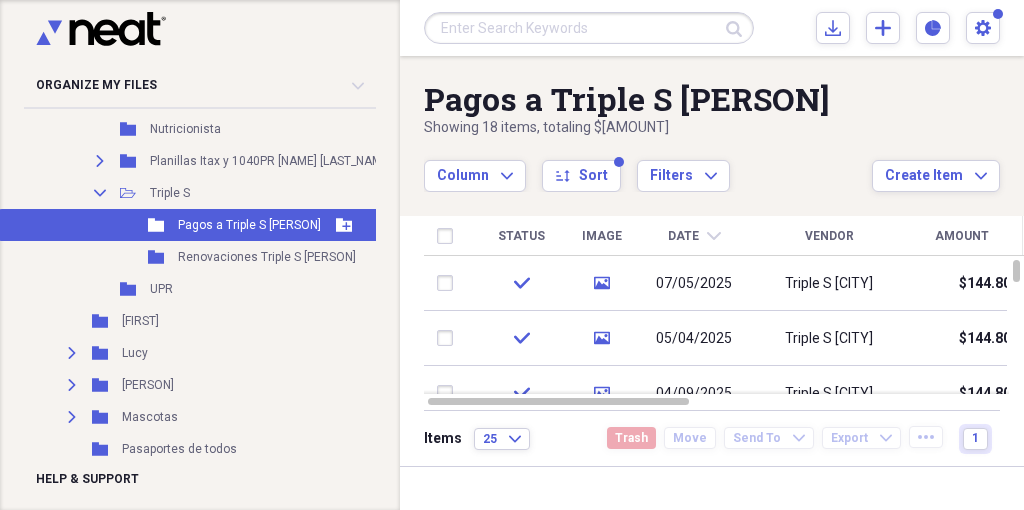 click on "Folder" 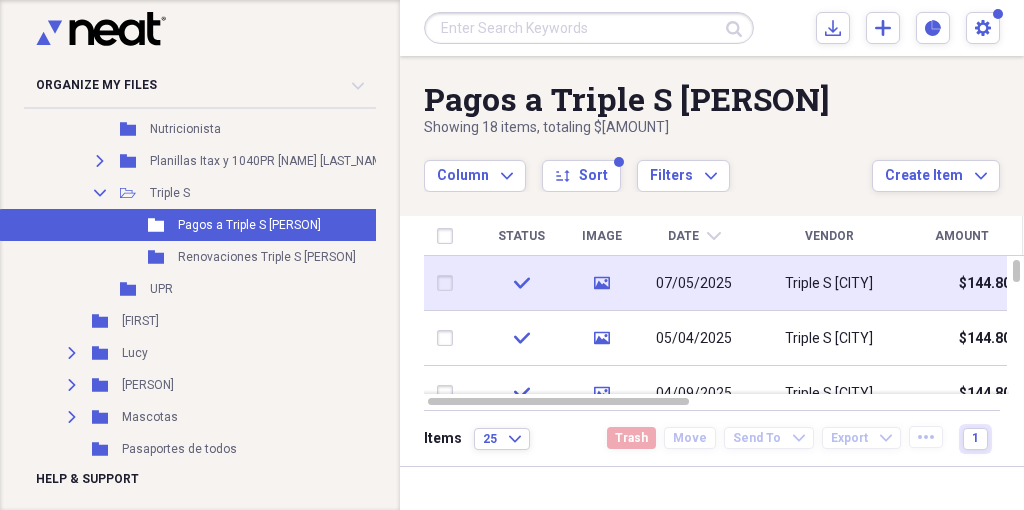 click on "Triple S [CITY]" at bounding box center (829, 283) 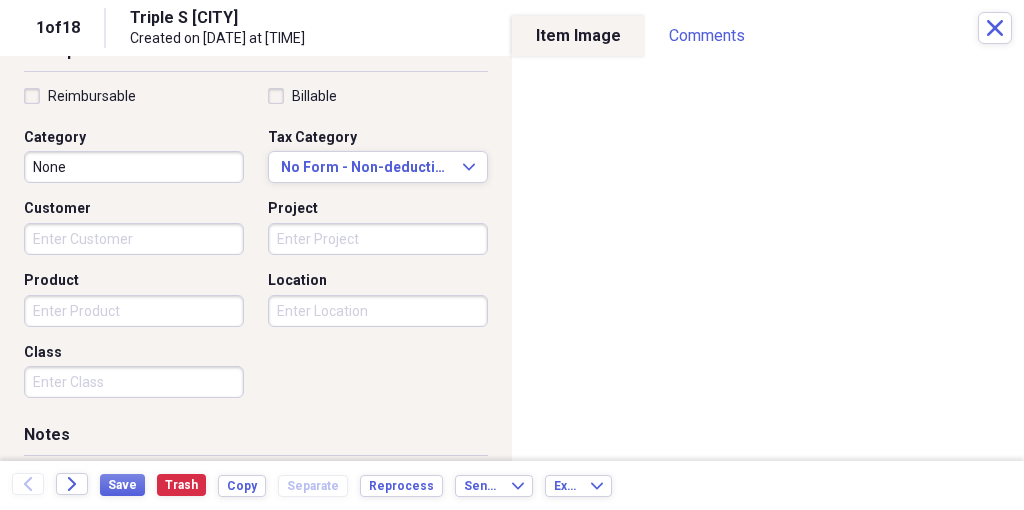 scroll, scrollTop: 357, scrollLeft: 0, axis: vertical 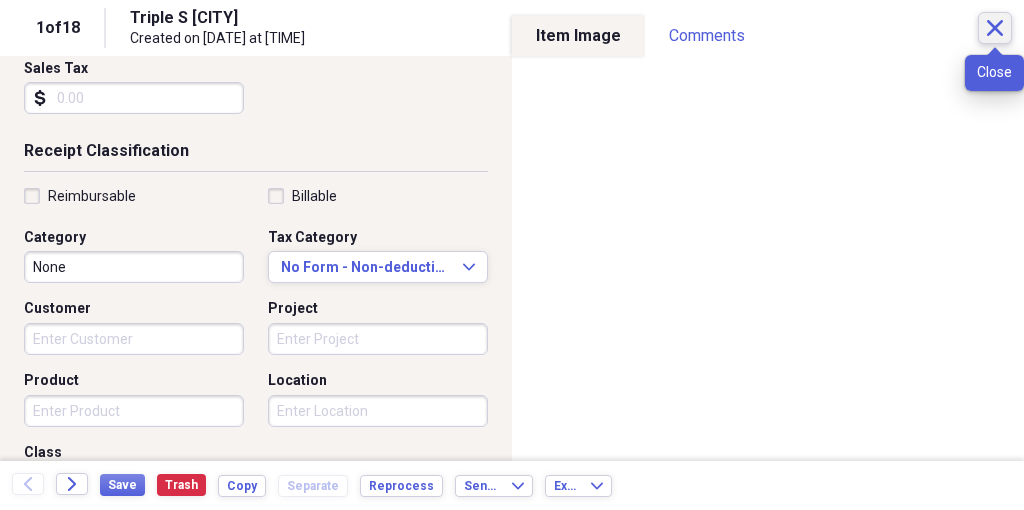 click on "Close" 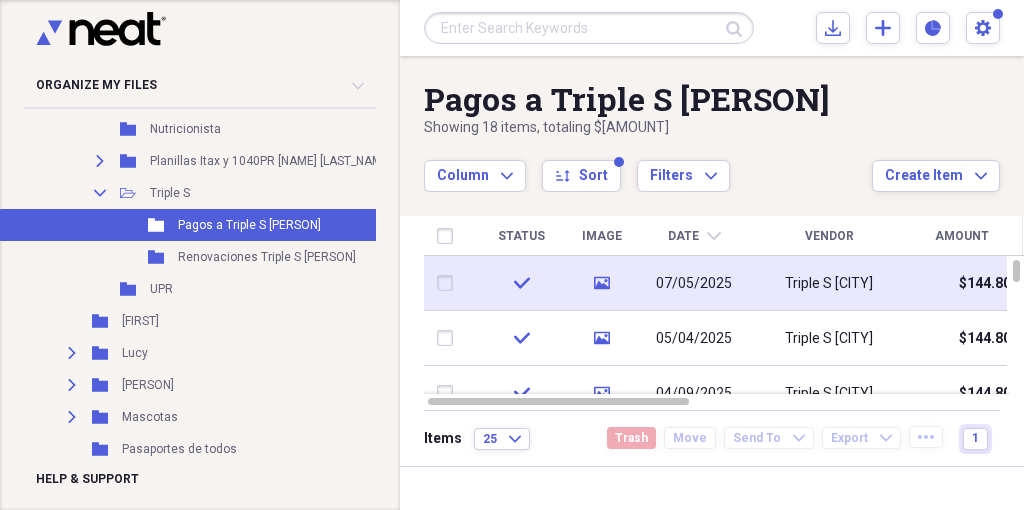 click on "Triple S [CITY]" at bounding box center (829, 284) 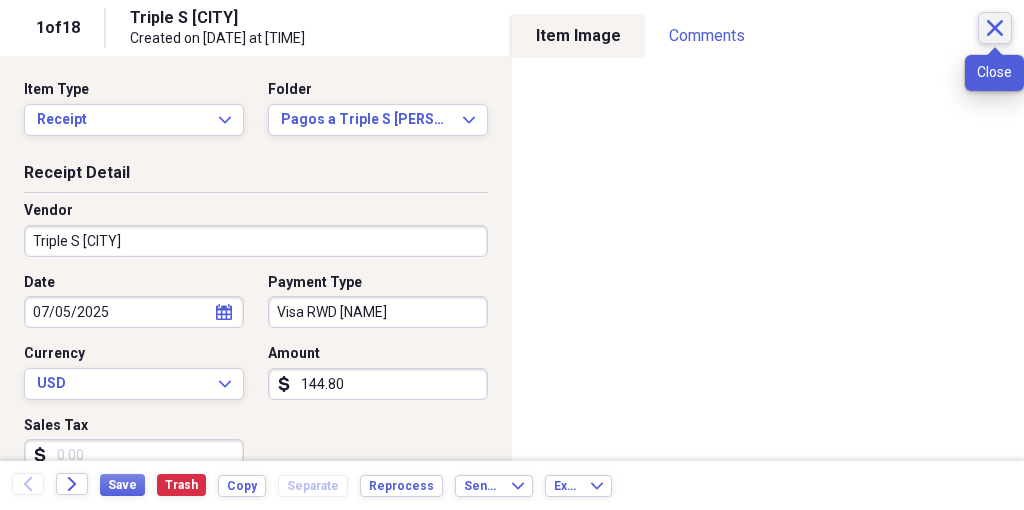 click on "Close" at bounding box center [995, 28] 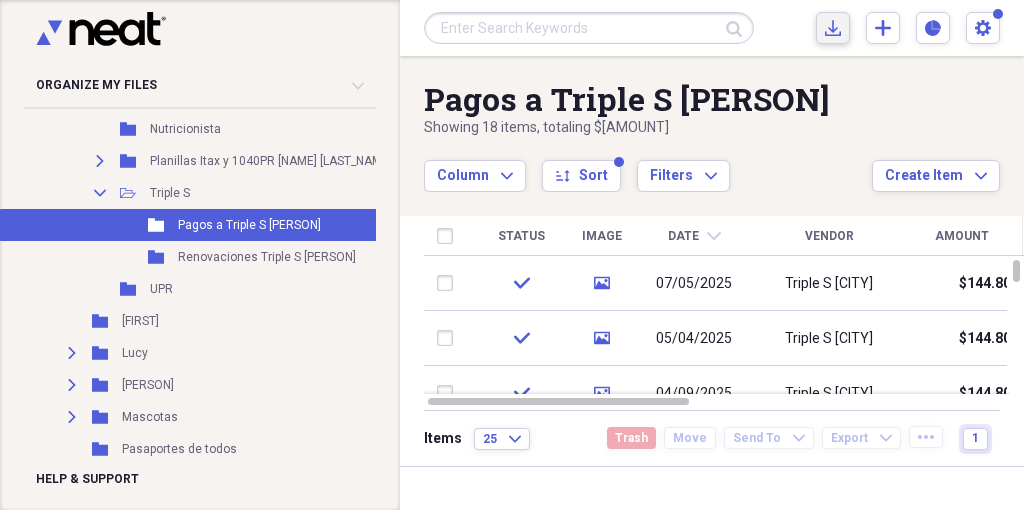 click on "Import" 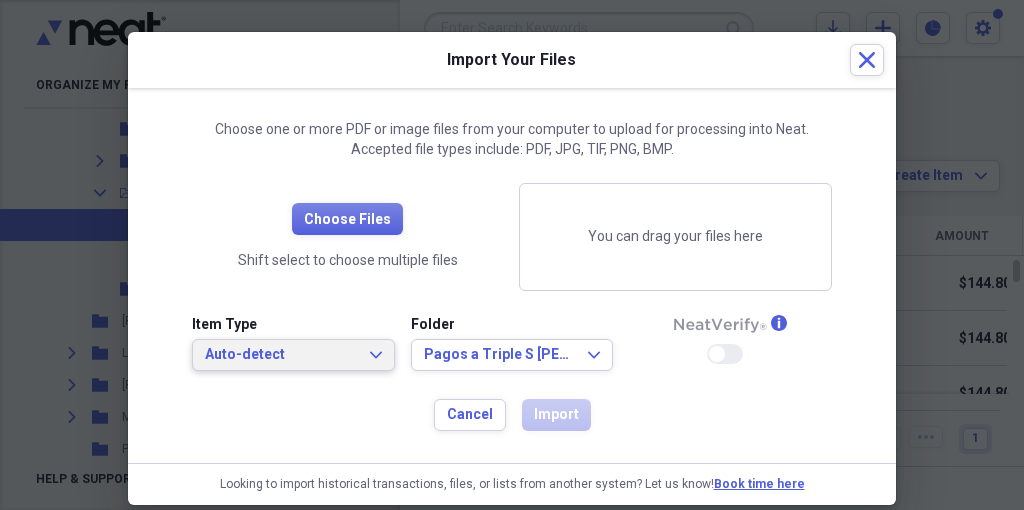 click on "Auto-detect" at bounding box center (281, 355) 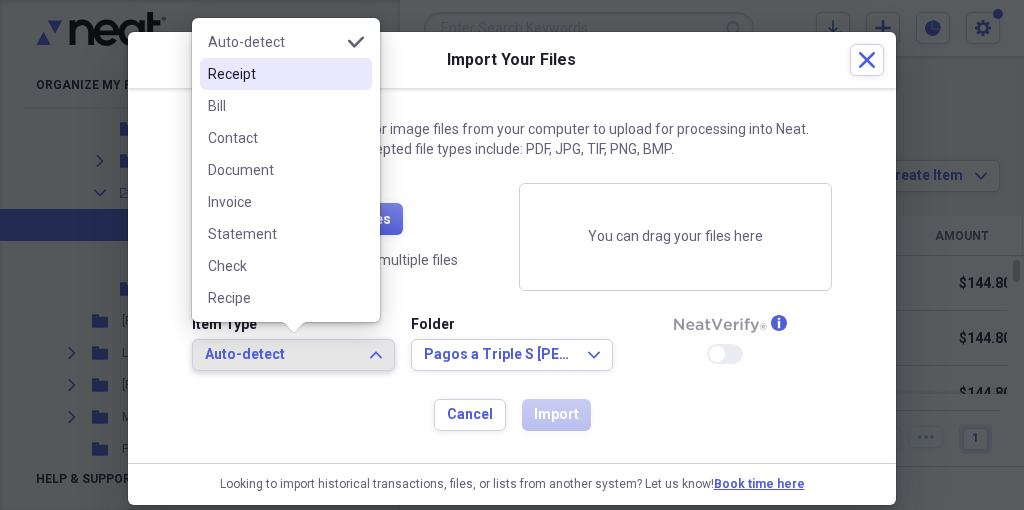 click on "Receipt" at bounding box center [274, 74] 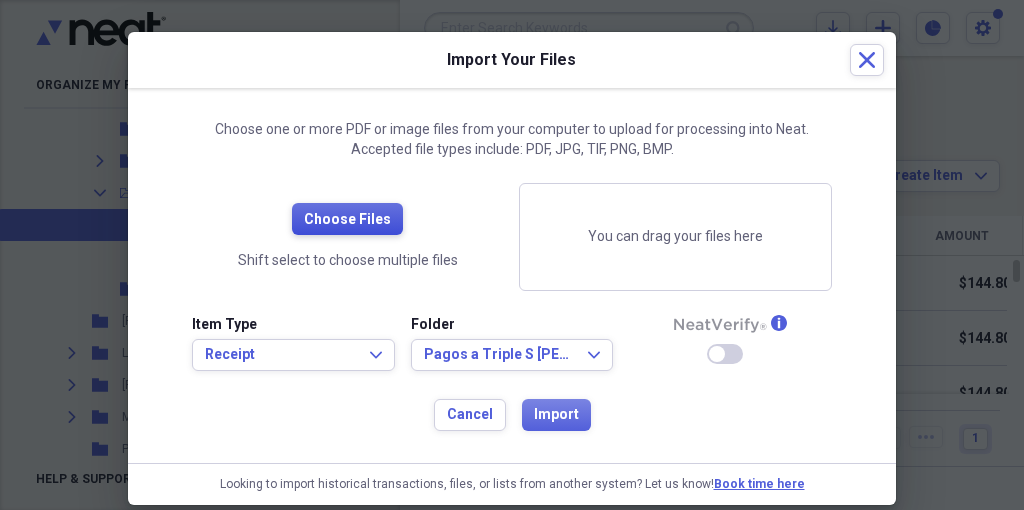click on "Choose Files" at bounding box center (347, 220) 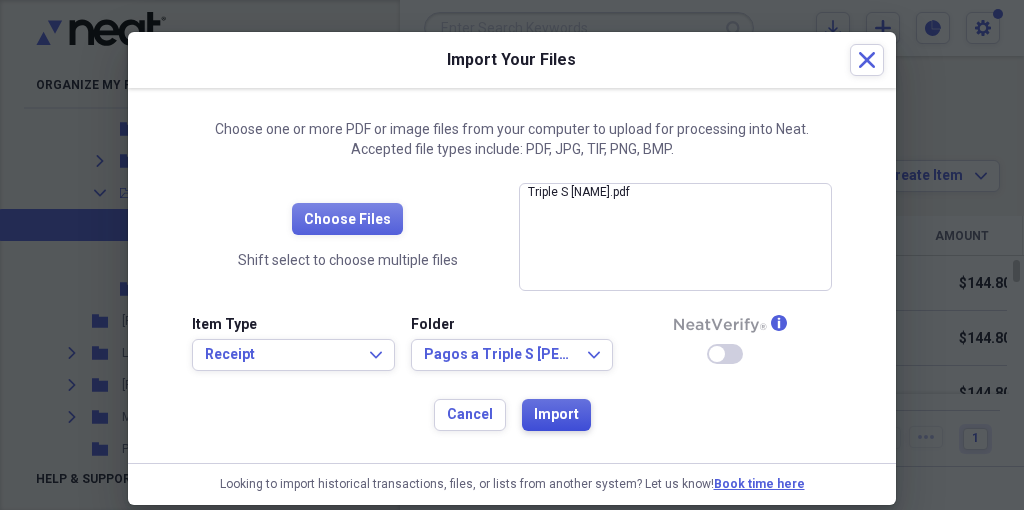 click on "Import" at bounding box center [556, 415] 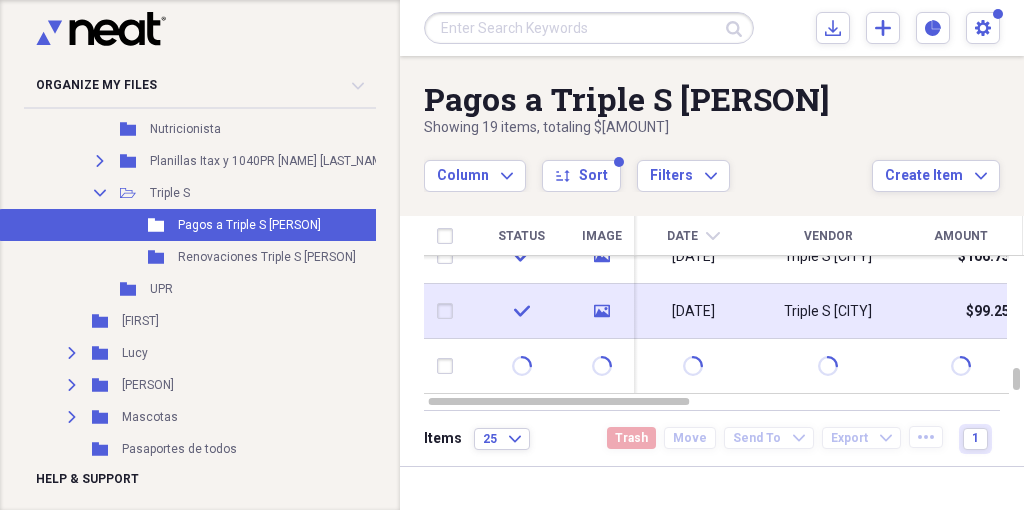 click on "Triple S [CITY]" at bounding box center (828, 311) 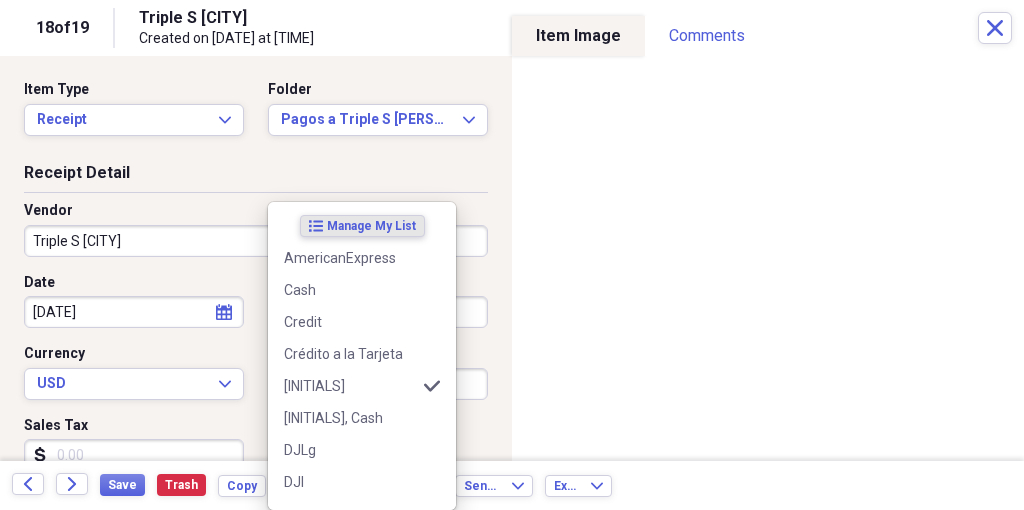click on "Organize My Files 2 Collapse Unfiled Needs Review 2 Unfiled All Files Unfiled Unfiled Unfiled Saved Reports Collapse My Cabinet My Cabinet Add Folder Expand Folder Autos Add Folder Expand Folder Business Add Folder Expand Folder Compras Add Folder Folder Disponible Add Folder Expand Folder Documentos Add Folder Collapse Open Folder Familia Add Folder Expand Folder Invitaciones Add Folder Collapse Open Folder [NAME] Add Folder Expand Folder Banana Republic 5246 Desde [DATE] Add Folder Expand Folder BPPR 9902 Visa Novel & American Express Add Folder Expand Folder BPPR x9870 Add Folder Folder Fedloan Add Folder Expand Folder GAP 4767 Add Folder Folder Jenny Craig & Gym Add Folder Expand Folder Macy's [NAME] 70481 Add Folder Folder Nutricionista Add Folder Expand Folder Planillas Itax y 1040PR [NAME] [LAST_NAME] Add Folder Collapse Open Folder Triple S Add Folder Folder Pagos a Triple S [NAME] Add Folder Folder Renovaciones Triple S [NAME] Add Folder Folder UPR Add Folder Folder [NAME] Add Folder Expand Folder [NAME] Add Folder Yadi" at bounding box center [512, 255] 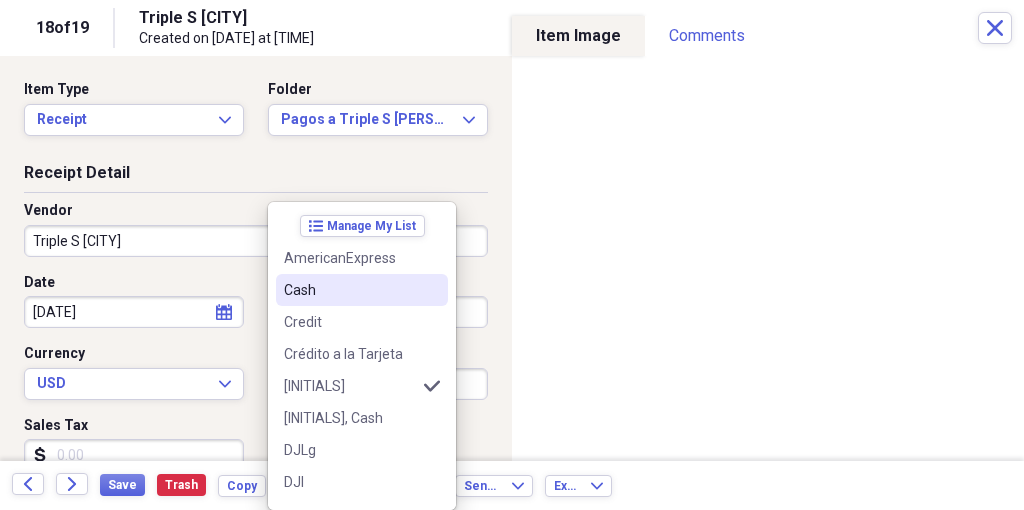 click on "Cash" at bounding box center [362, 290] 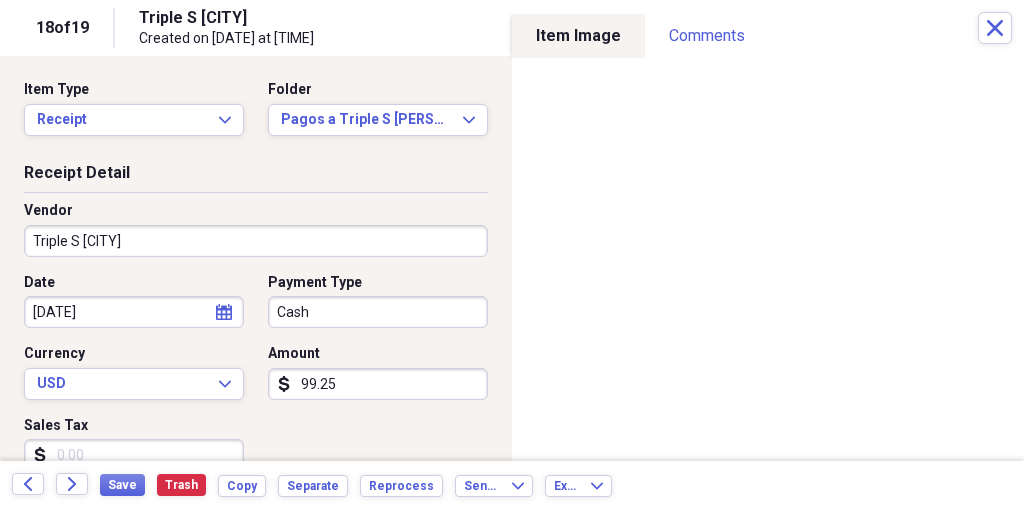 drag, startPoint x: 360, startPoint y: 390, endPoint x: 269, endPoint y: 370, distance: 93.17188 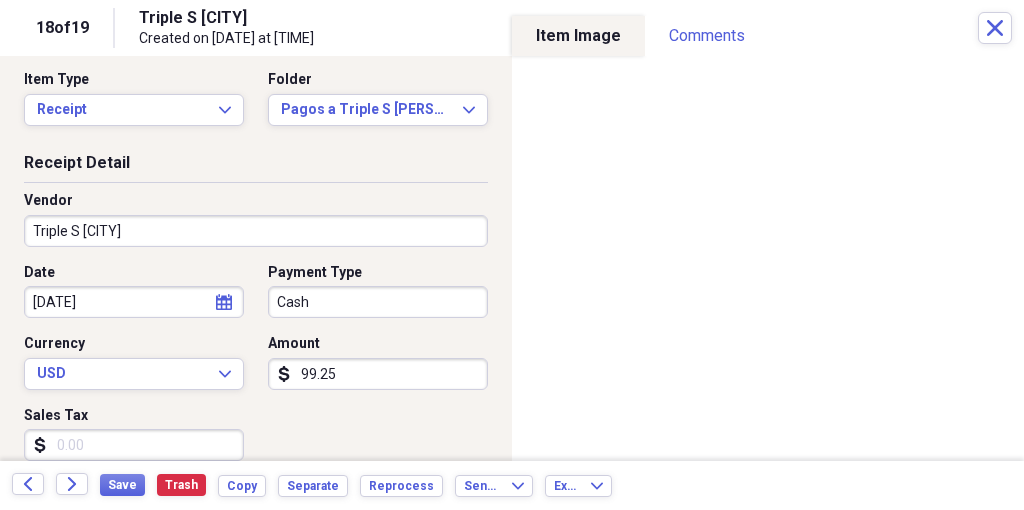 scroll, scrollTop: 0, scrollLeft: 0, axis: both 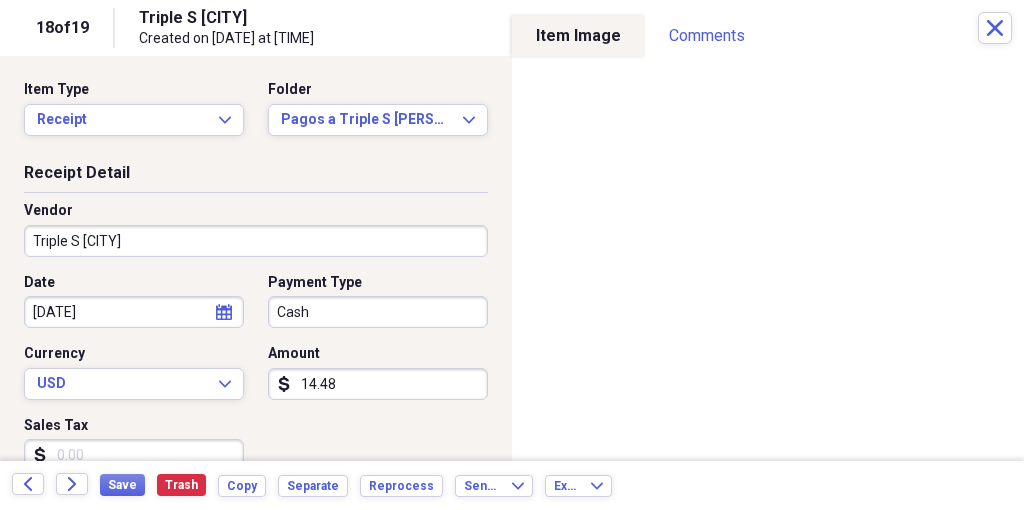 type on "144.80" 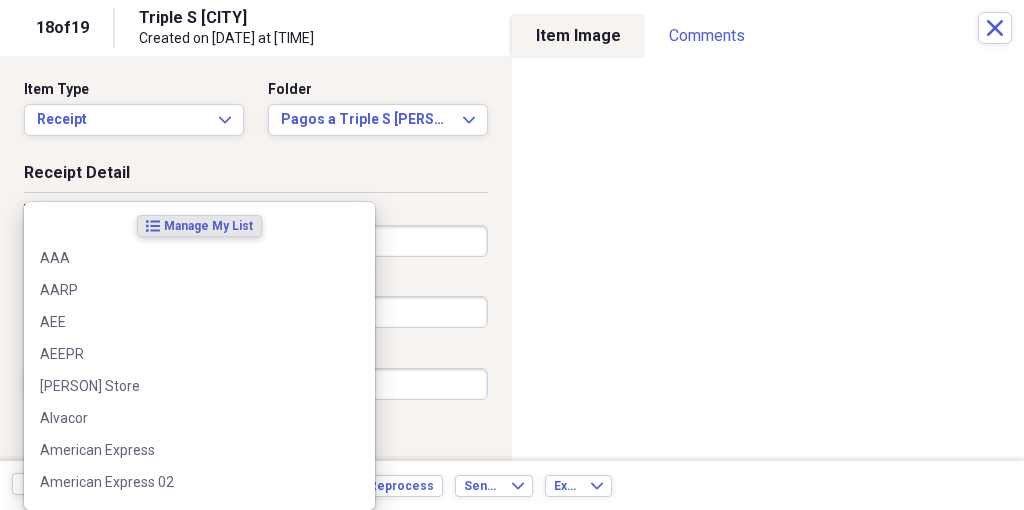 click on "Organize My Files 2 Collapse Unfiled Needs Review 2 Unfiled All Files Unfiled Unfiled Unfiled Saved Reports Collapse My Cabinet My Cabinet Add Folder Expand Folder Autos Add Folder Expand Folder Business Add Folder Expand Folder Compras Add Folder Folder Disponible Add Folder Expand Folder Documentos Add Folder Collapse Open Folder Familia Add Folder Expand Folder Invitaciones Add Folder Collapse Open Folder [NAME] Add Folder Expand Folder Banana Republic 5246 Desde [DATE] Add Folder Expand Folder BPPR 9902 Visa Novel & American Express Add Folder Expand Folder BPPR x9870 Add Folder Folder Fedloan Add Folder Expand Folder GAP 4767 Add Folder Folder Jenny Craig & Gym Add Folder Expand Folder Macy's [NAME] 70481 Add Folder Folder Nutricionista Add Folder Expand Folder Planillas Itax y 1040PR [NAME] [LAST_NAME] Add Folder Collapse Open Folder Triple S Add Folder Folder Pagos a Triple S [NAME] Add Folder Folder Renovaciones Triple S [NAME] Add Folder Folder UPR Add Folder Folder [NAME] Add Folder Expand Folder [NAME] Add Folder Yadi" at bounding box center [512, 255] 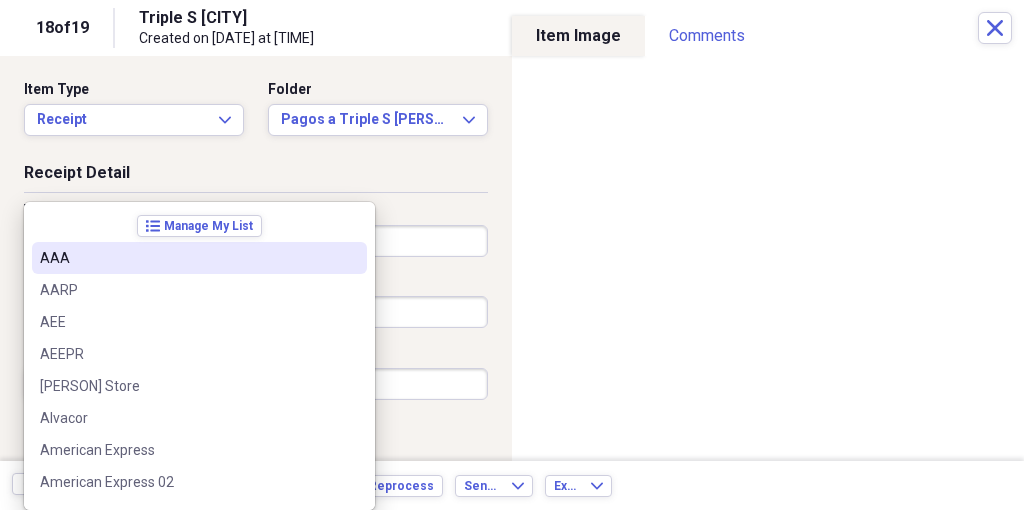 click on "Receipt Detail" at bounding box center (256, 177) 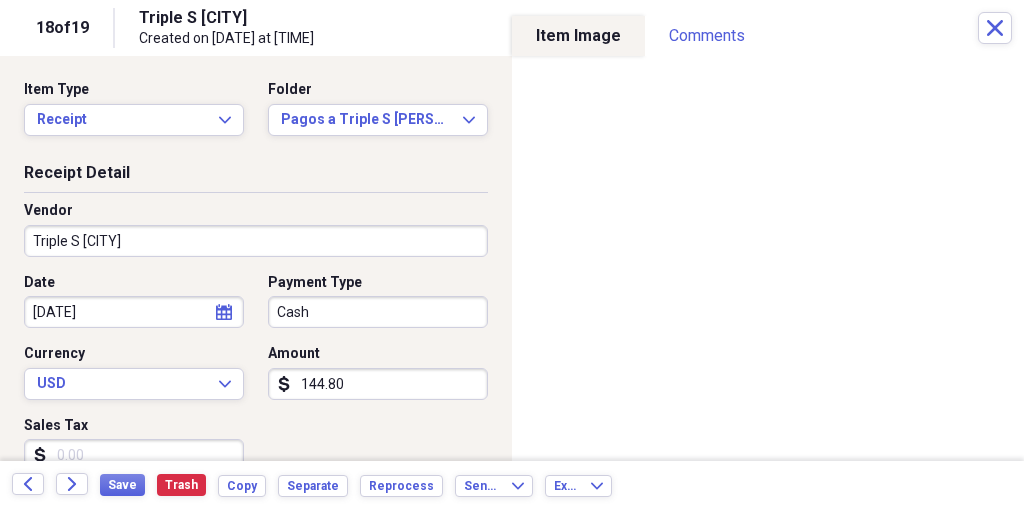 click on "[DATE]" at bounding box center [134, 312] 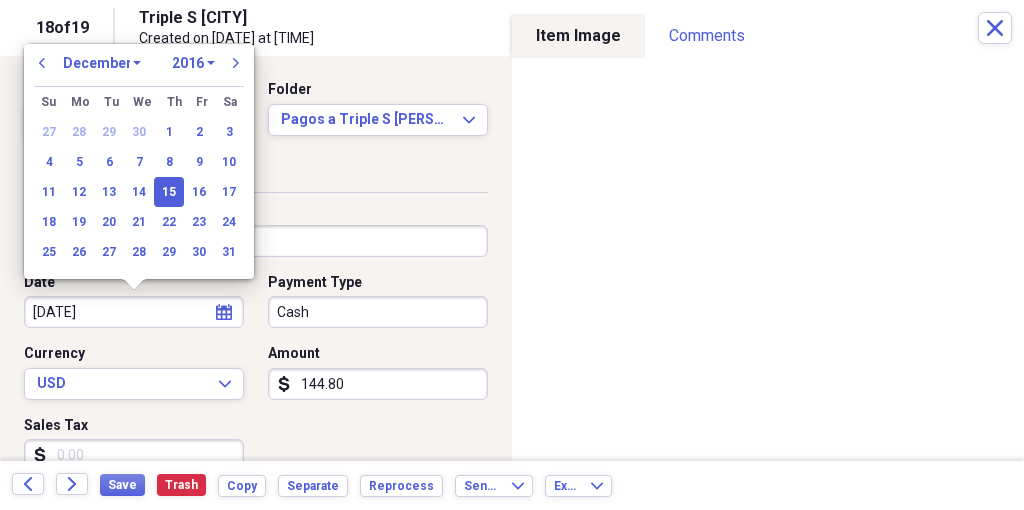 click on "[DATE]" at bounding box center (134, 312) 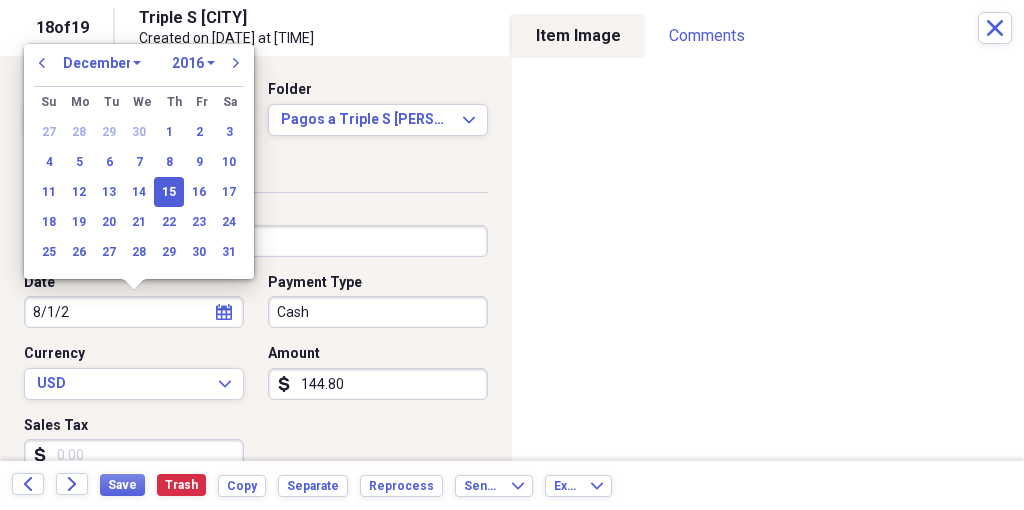type on "[DATE]" 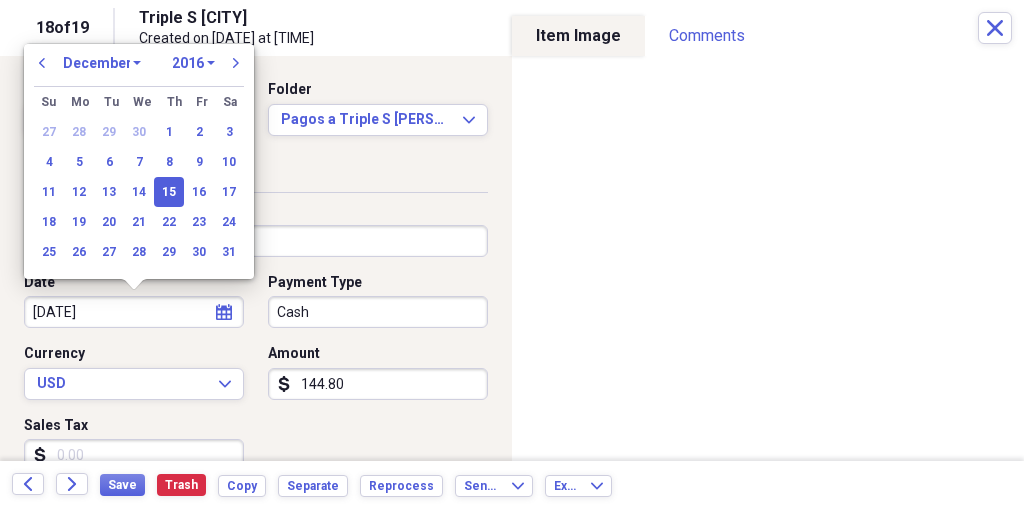 select on "7" 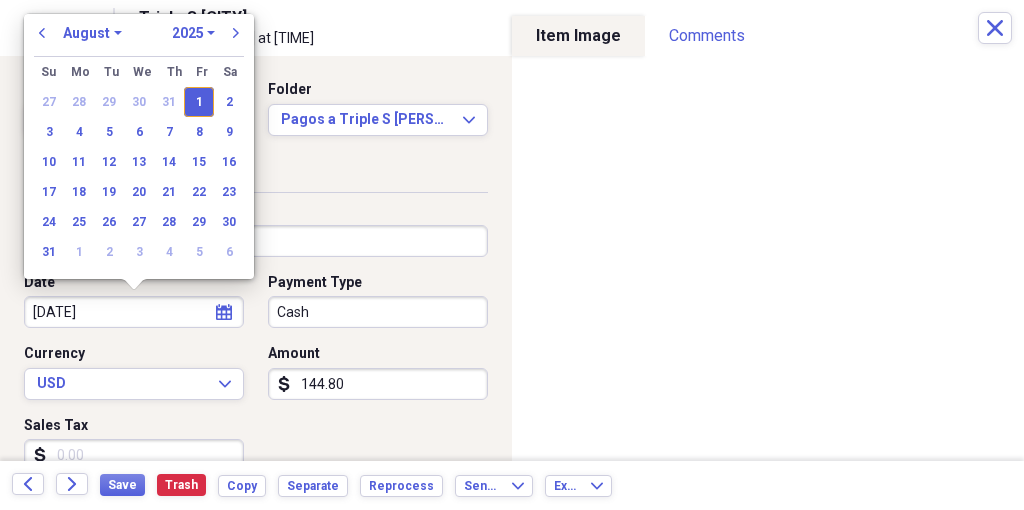 type on "08/01/2025" 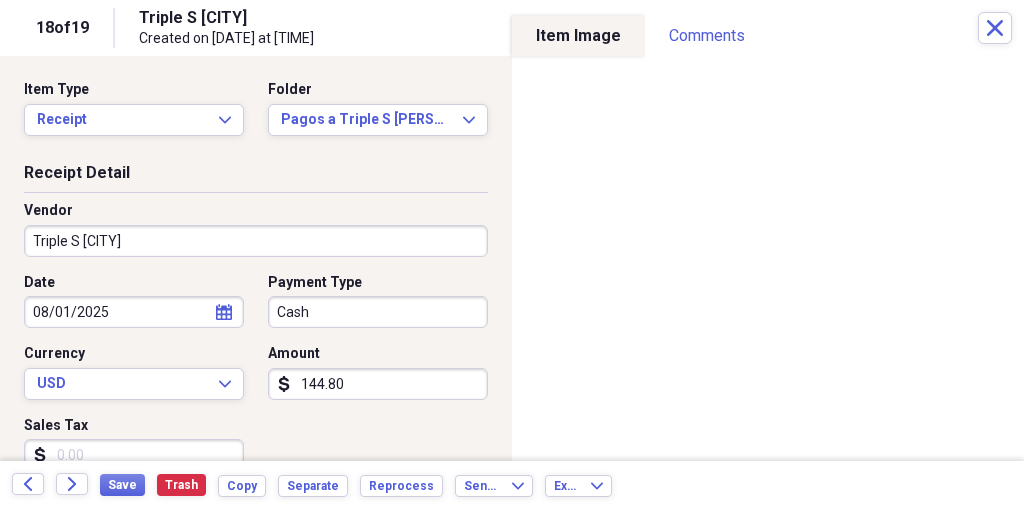 scroll, scrollTop: 55, scrollLeft: 0, axis: vertical 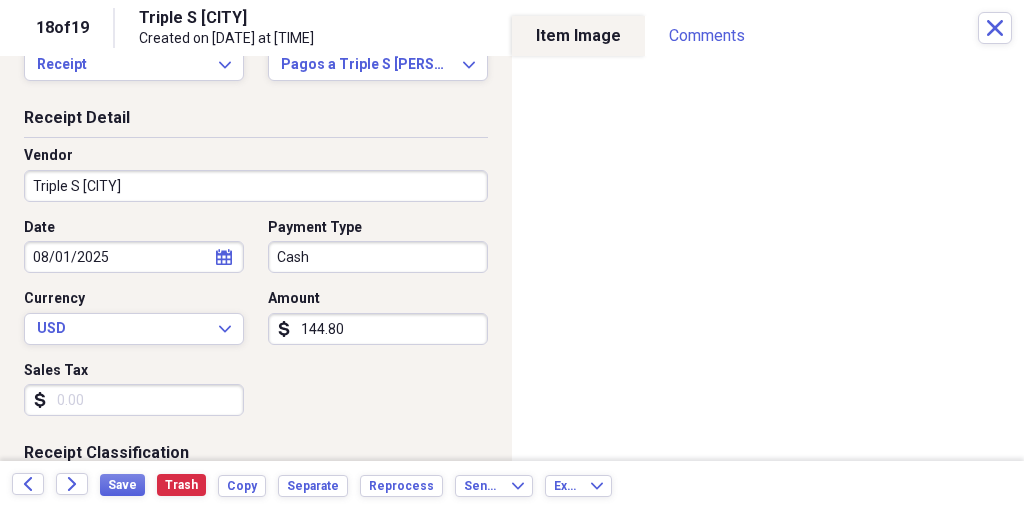 click on "calendar" 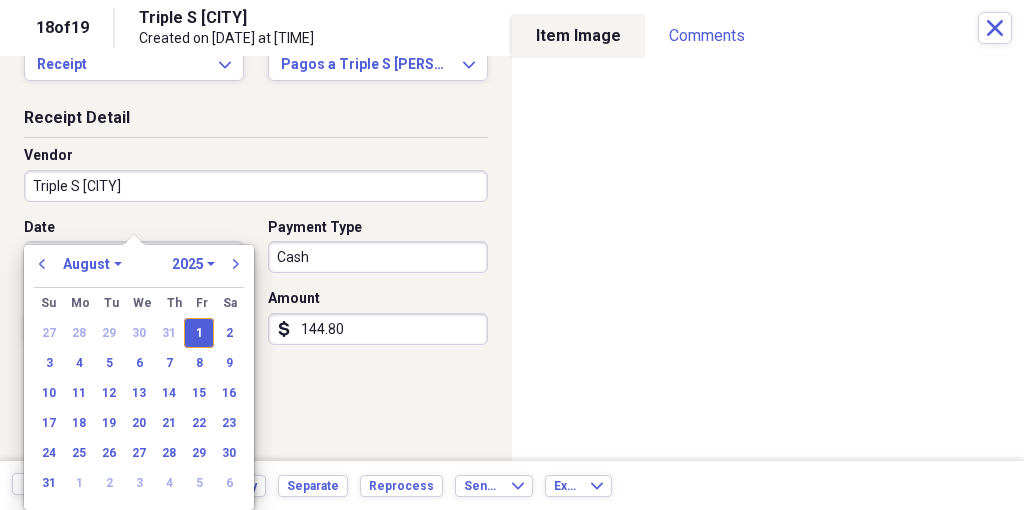 click on "1" at bounding box center [199, 333] 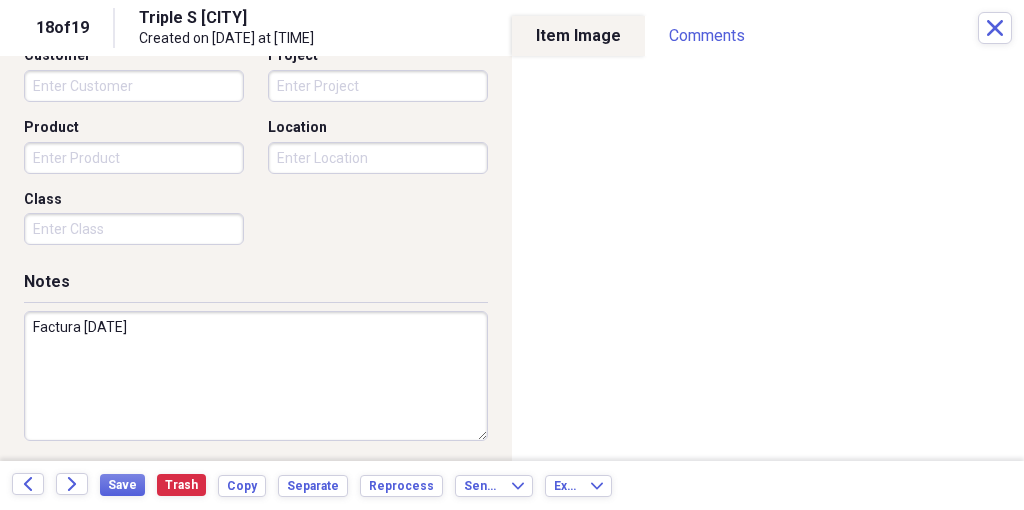 scroll, scrollTop: 609, scrollLeft: 0, axis: vertical 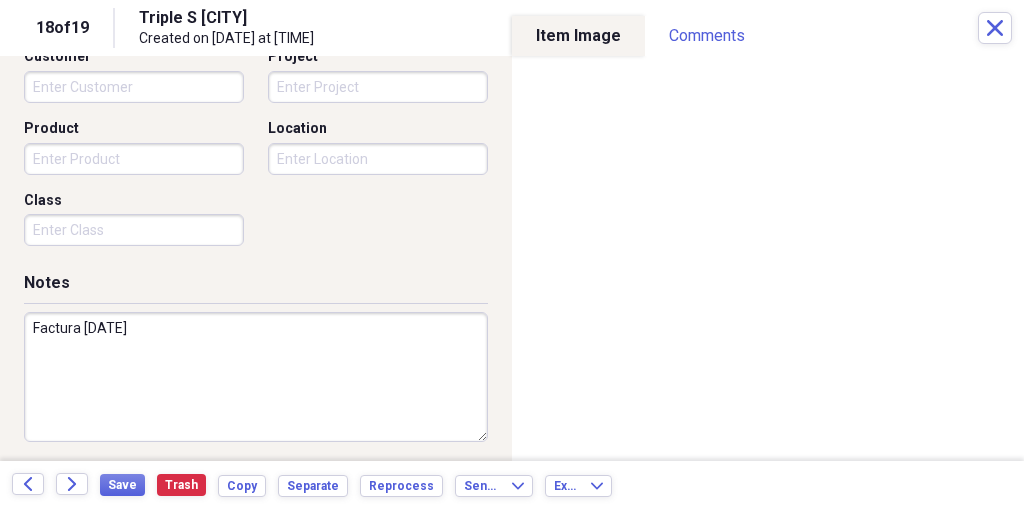 click on "Factura [DATE]" at bounding box center (256, 377) 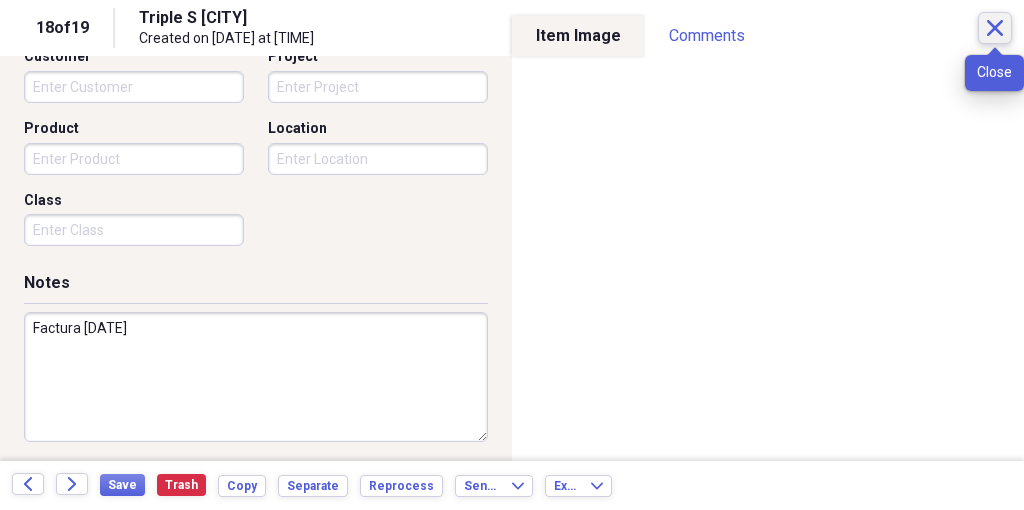 click on "Close" at bounding box center (995, 28) 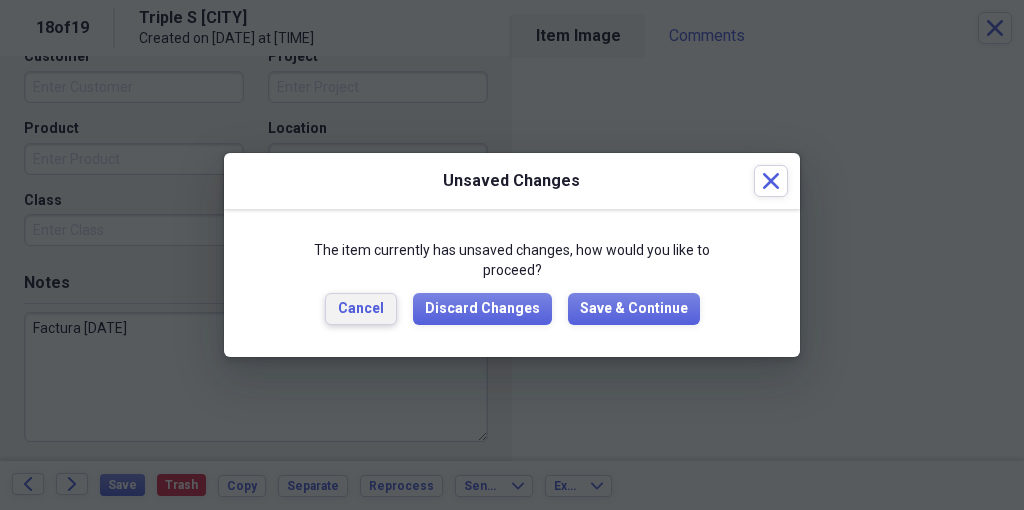 click on "Cancel" at bounding box center [361, 309] 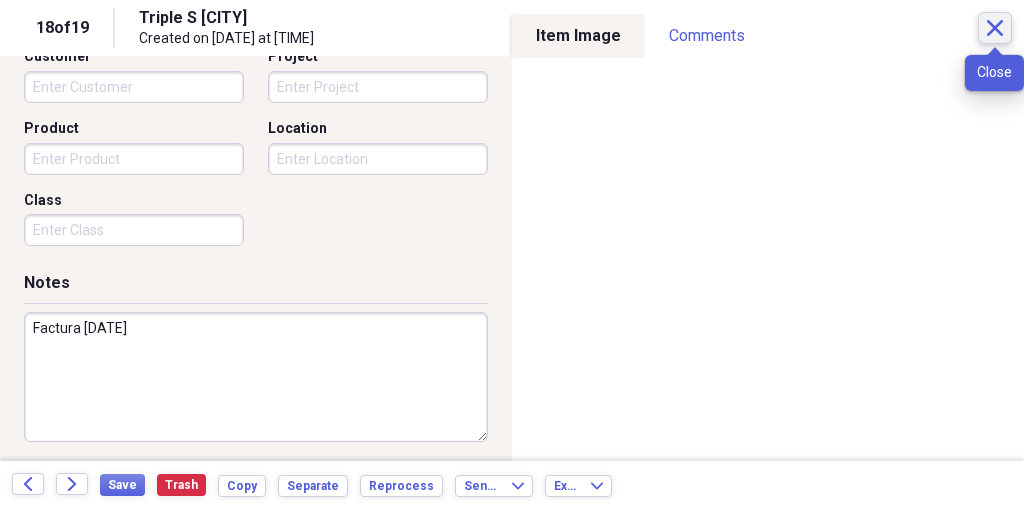 click 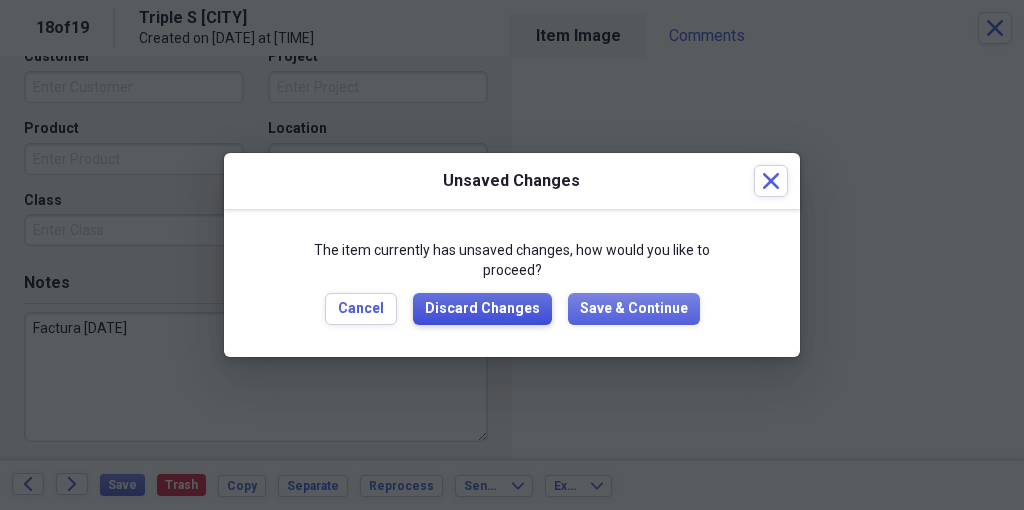 click on "Discard Changes" at bounding box center [482, 309] 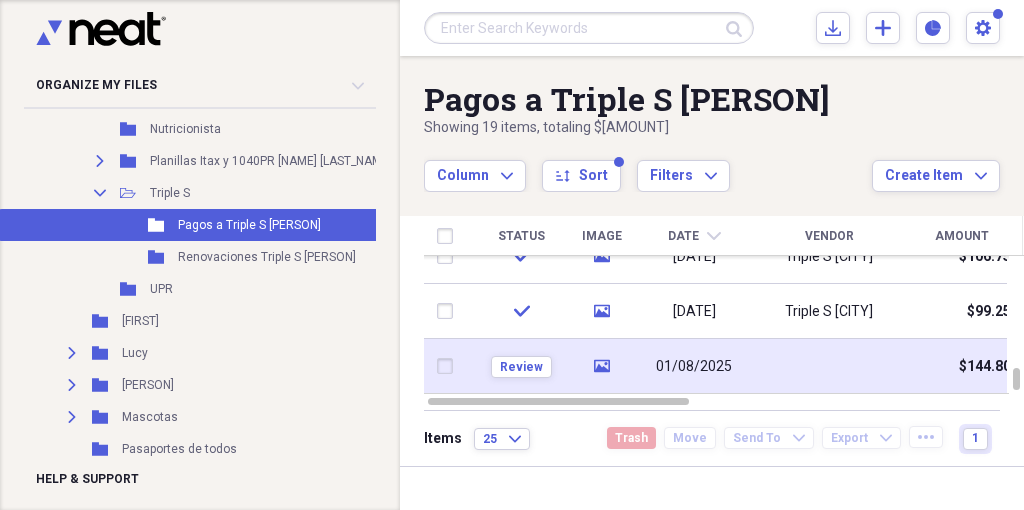 click on "01/08/2025" at bounding box center (694, 367) 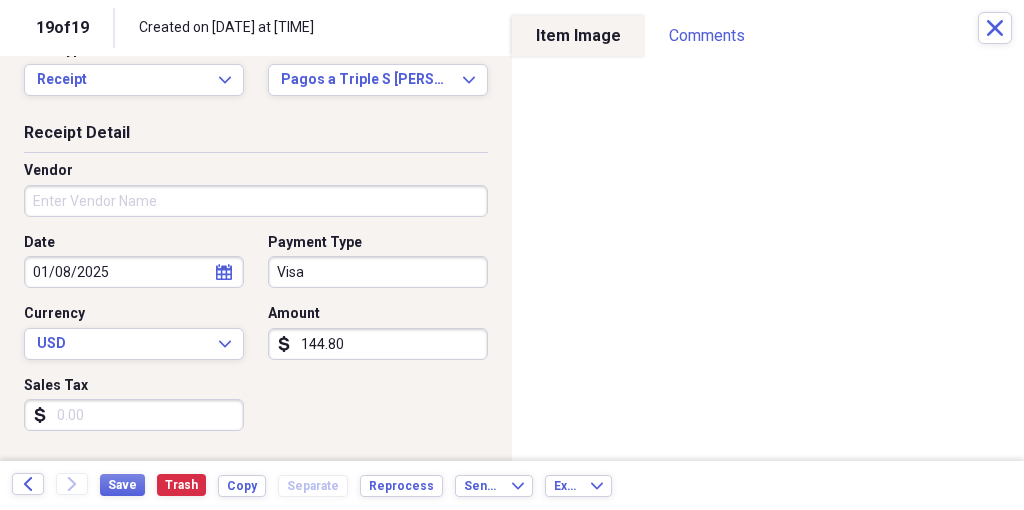 scroll, scrollTop: 61, scrollLeft: 0, axis: vertical 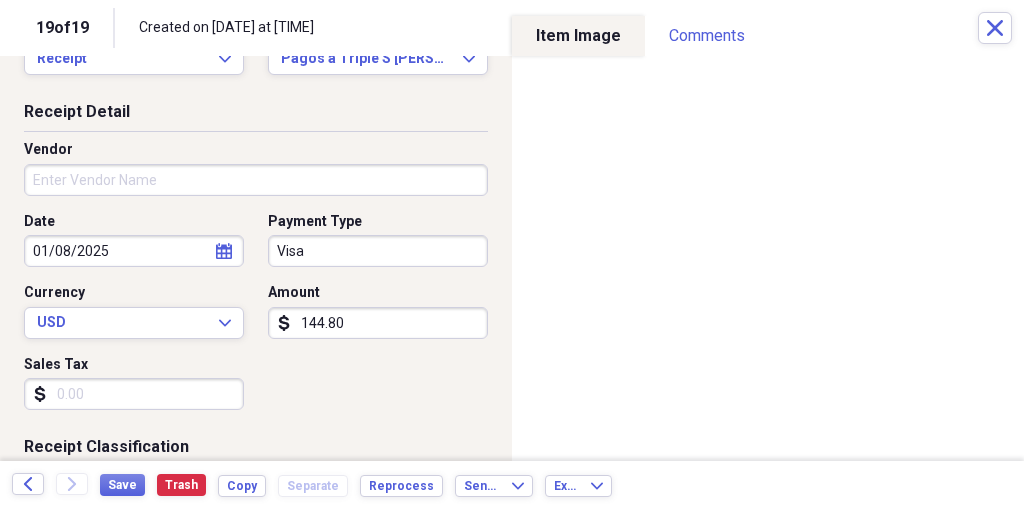 click on "calendar" 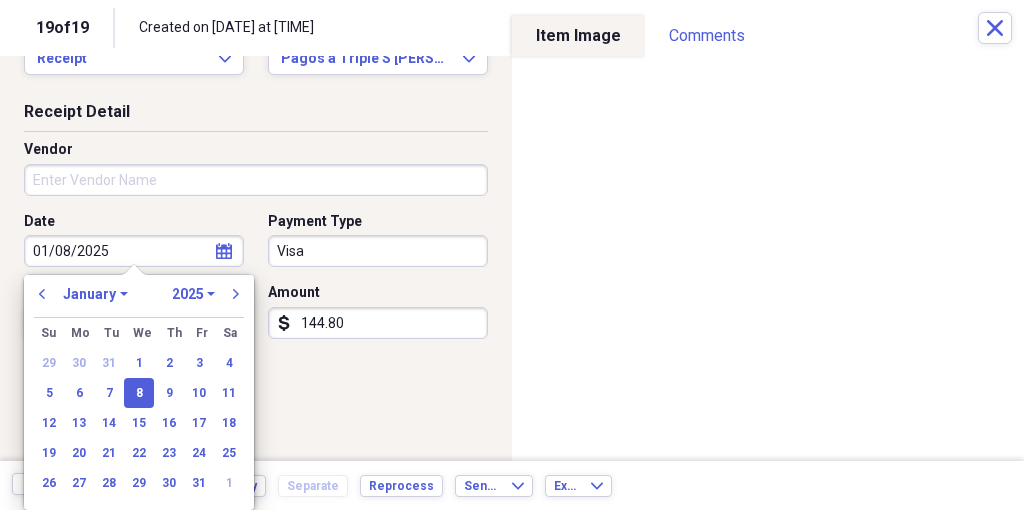 drag, startPoint x: 131, startPoint y: 247, endPoint x: 16, endPoint y: 247, distance: 115 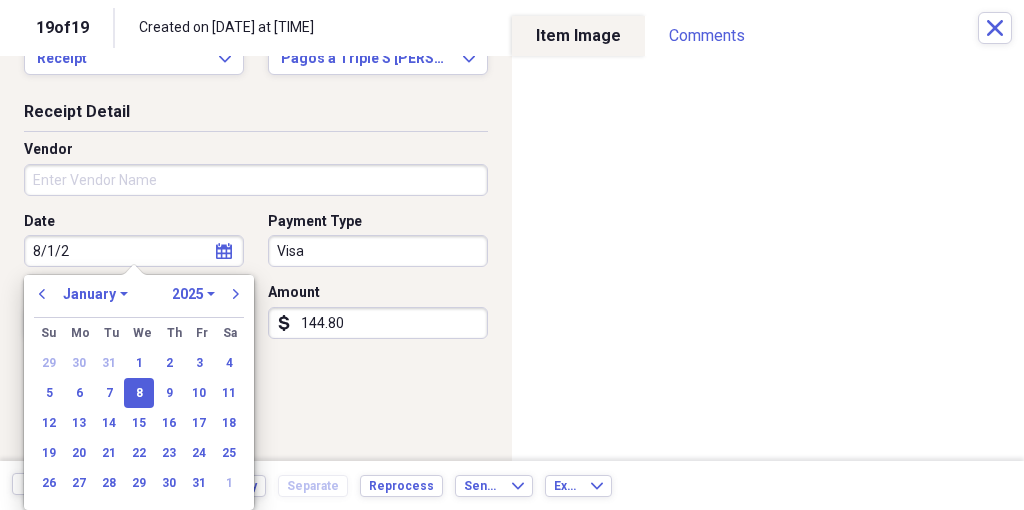 type on "[DATE]" 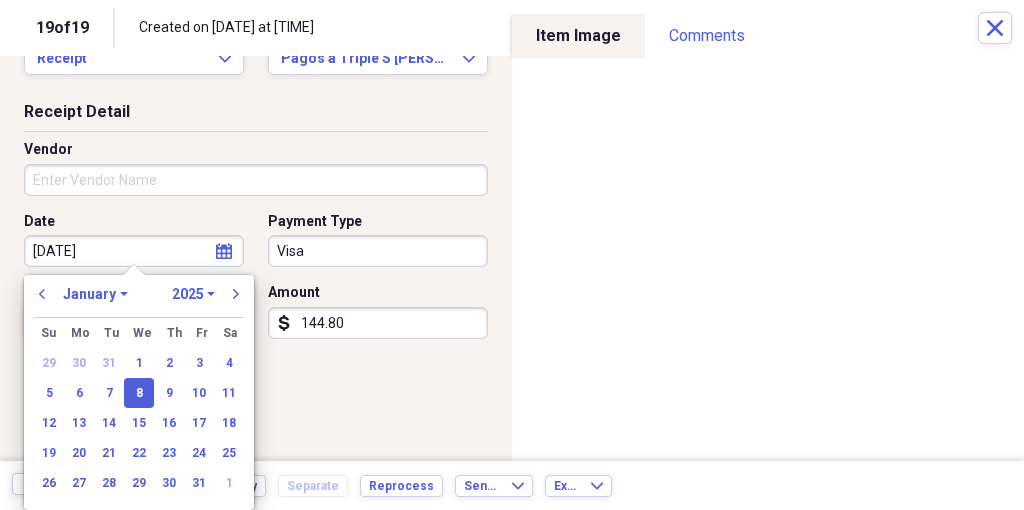 select on "7" 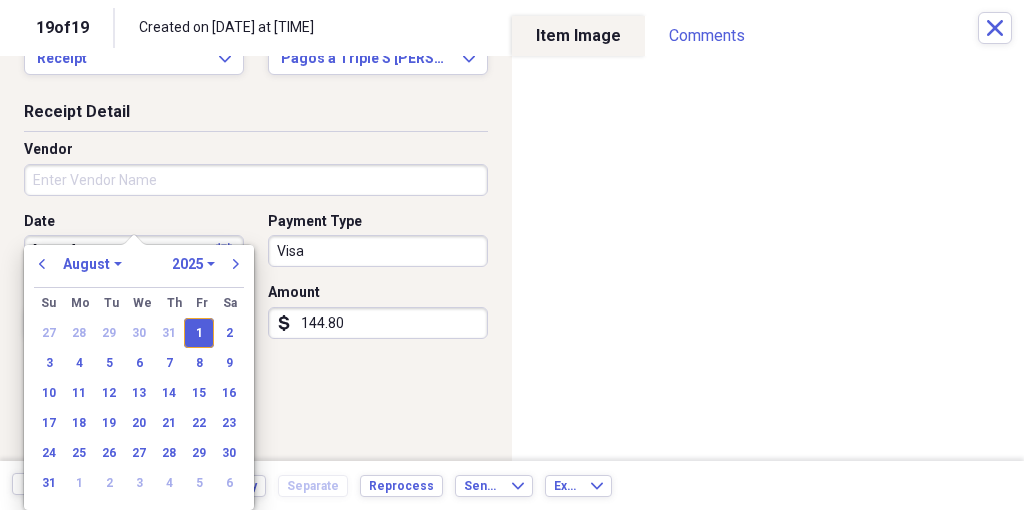 type on "08/01/2025" 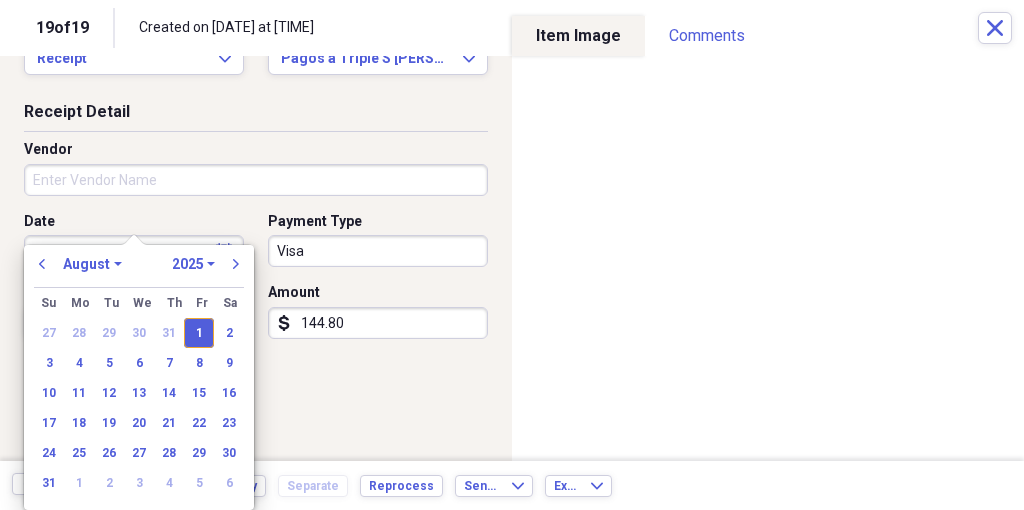 click on "1" at bounding box center (199, 333) 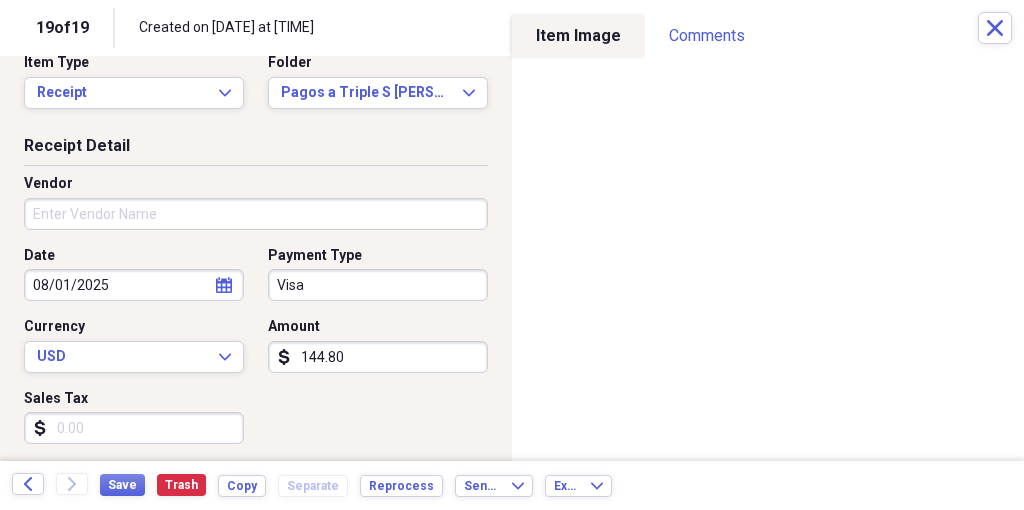 scroll, scrollTop: 22, scrollLeft: 0, axis: vertical 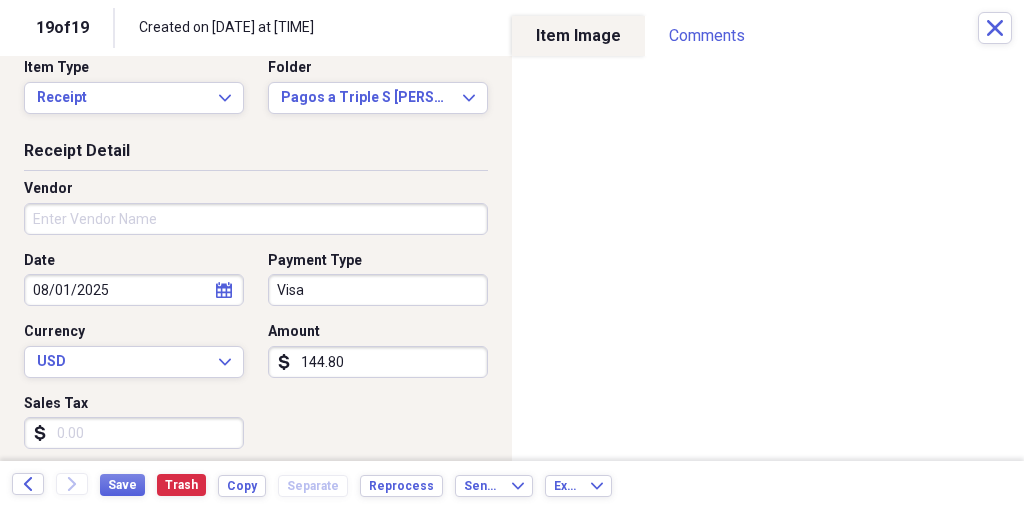 click on "Organize My Files 2 Collapse Unfiled Needs Review 2 Unfiled All Files Unfiled Unfiled Unfiled Saved Reports Collapse My Cabinet My Cabinet Add Folder Expand Folder Autos Add Folder Expand Folder Business Add Folder Expand Folder Compras Add Folder Folder Disponible Add Folder Expand Folder Documentos Add Folder Collapse Open Folder Familia Add Folder Expand Folder Invitaciones Add Folder Collapse Open Folder [NAME] Add Folder Expand Folder Banana Republic 5246 Desde [DATE] Add Folder Expand Folder BPPR 9902 Visa Novel & American Express Add Folder Expand Folder BPPR x9870 Add Folder Folder Fedloan Add Folder Expand Folder GAP 4767 Add Folder Folder Jenny Craig & Gym Add Folder Expand Folder Macy's [NAME] 70481 Add Folder Folder Nutricionista Add Folder Expand Folder Planillas Itax y 1040PR [NAME] [LAST_NAME] Add Folder Collapse Open Folder Triple S Add Folder Folder Pagos a Triple S [NAME] Add Folder Folder Renovaciones Triple S [NAME] Add Folder Folder UPR Add Folder Folder [NAME] Add Folder Expand Folder [NAME] Add Folder Yadi" at bounding box center [512, 255] 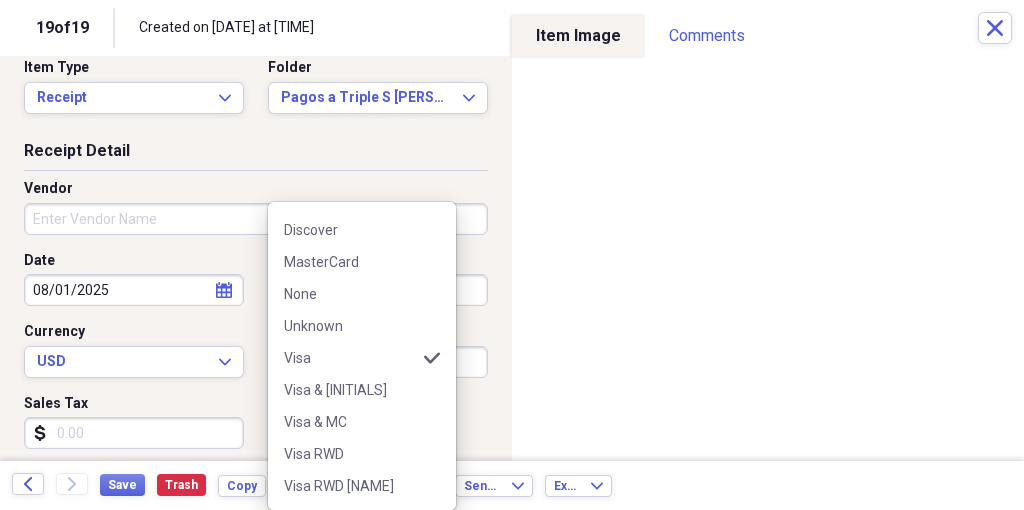 scroll, scrollTop: 380, scrollLeft: 0, axis: vertical 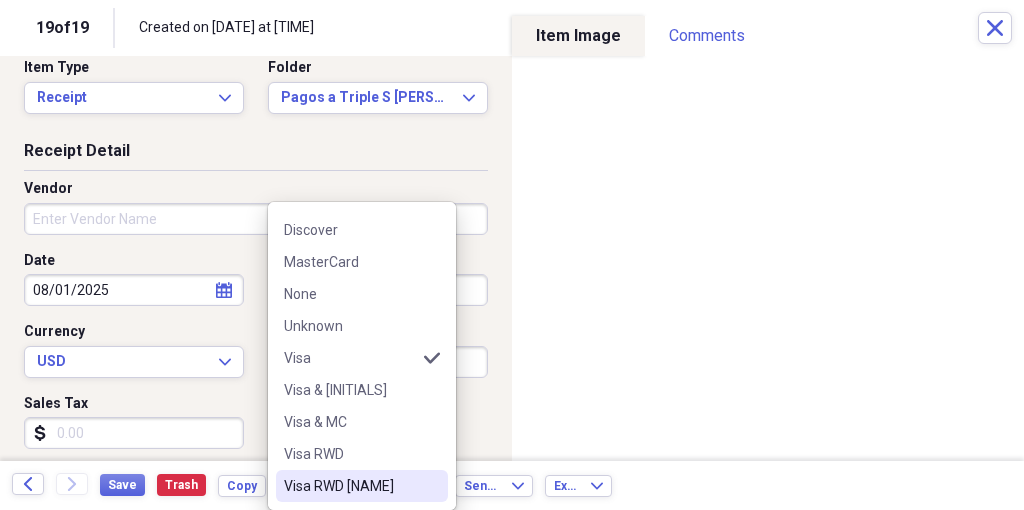 click on "Visa RWD [NAME]" at bounding box center (350, 486) 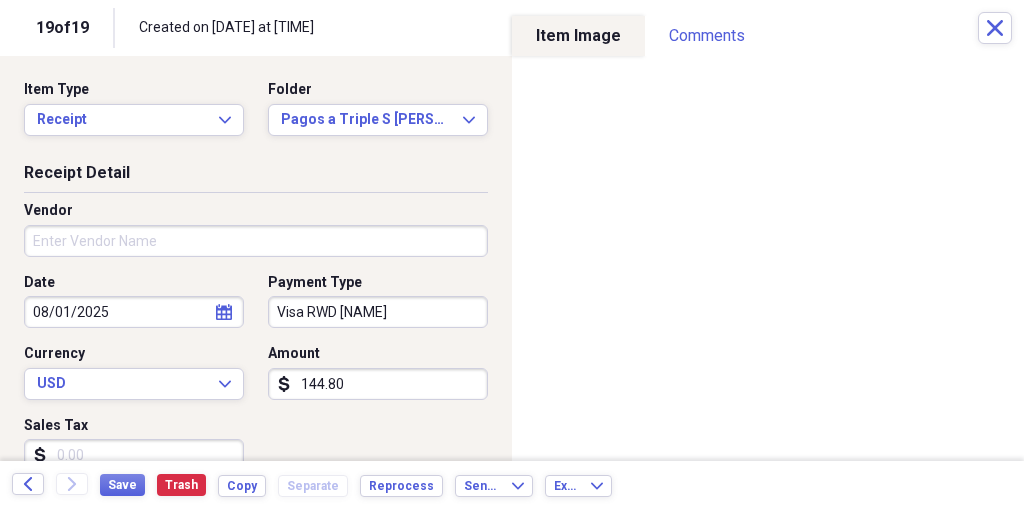 scroll, scrollTop: 0, scrollLeft: 0, axis: both 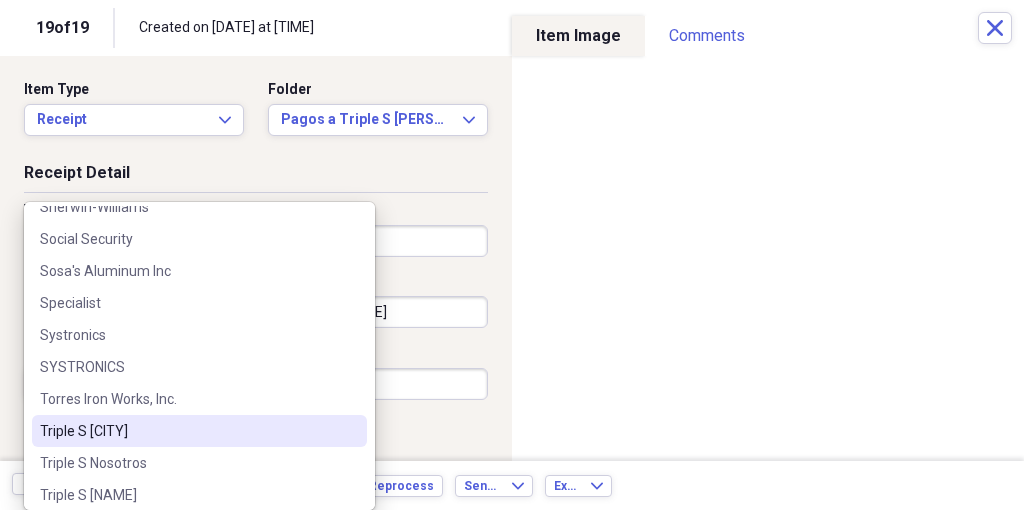 click on "Triple S [CITY]" at bounding box center [187, 431] 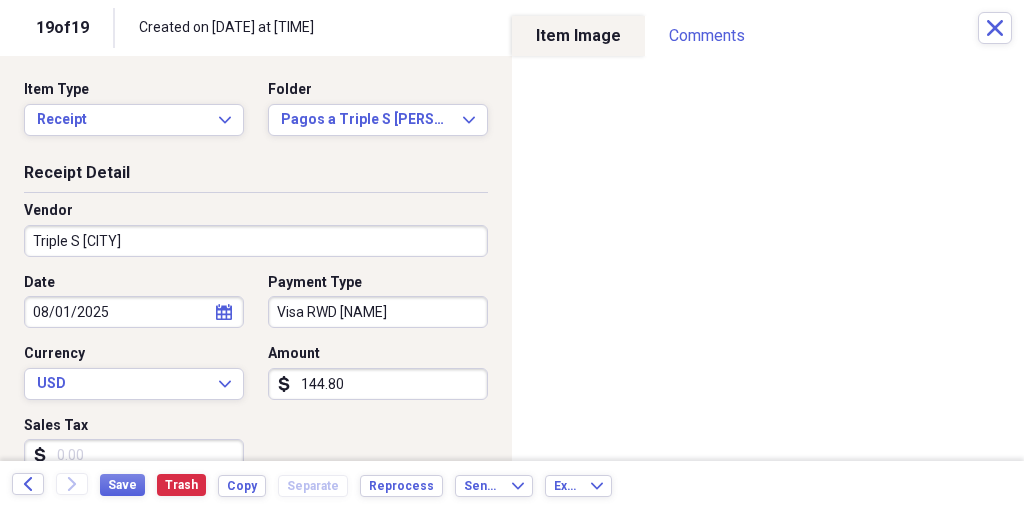type on "None" 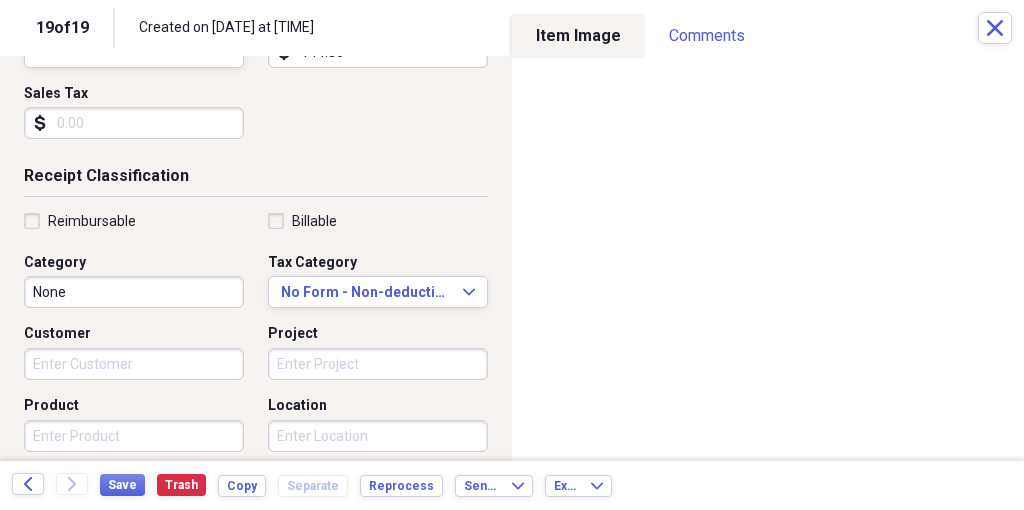 scroll, scrollTop: 329, scrollLeft: 0, axis: vertical 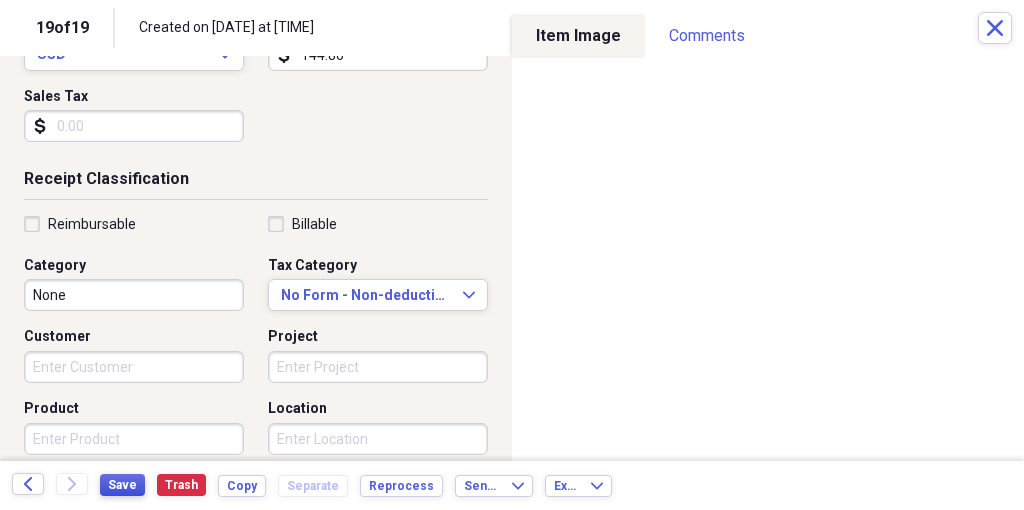 click on "Save" at bounding box center (122, 485) 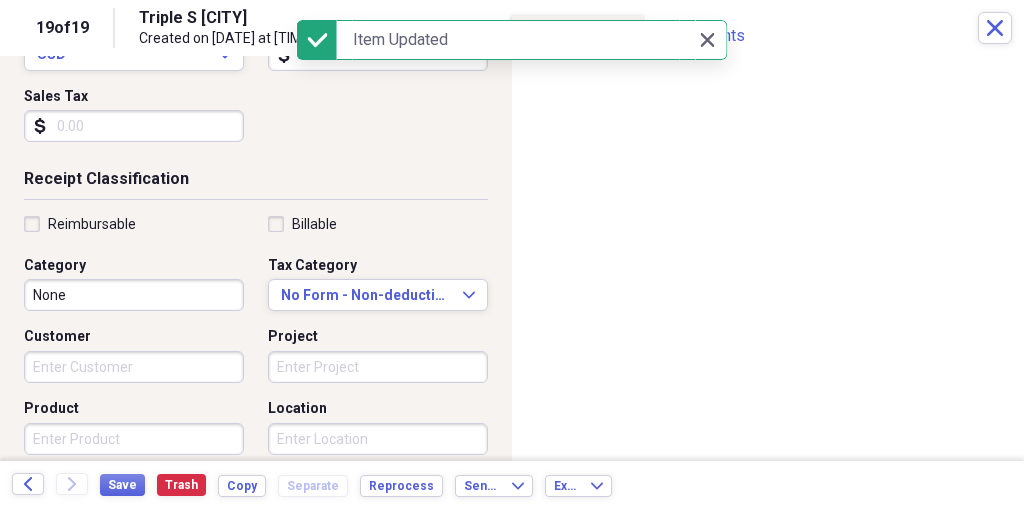scroll, scrollTop: 343, scrollLeft: 0, axis: vertical 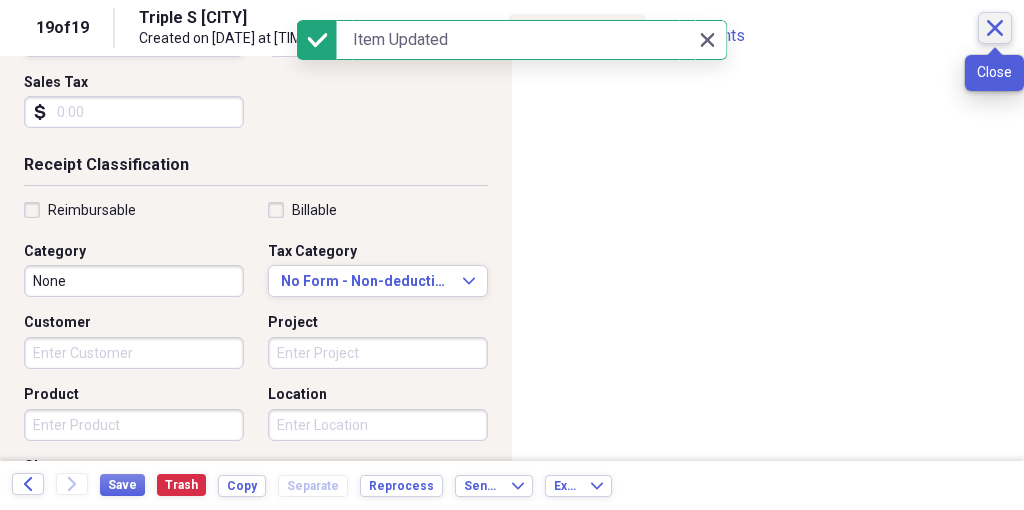 click 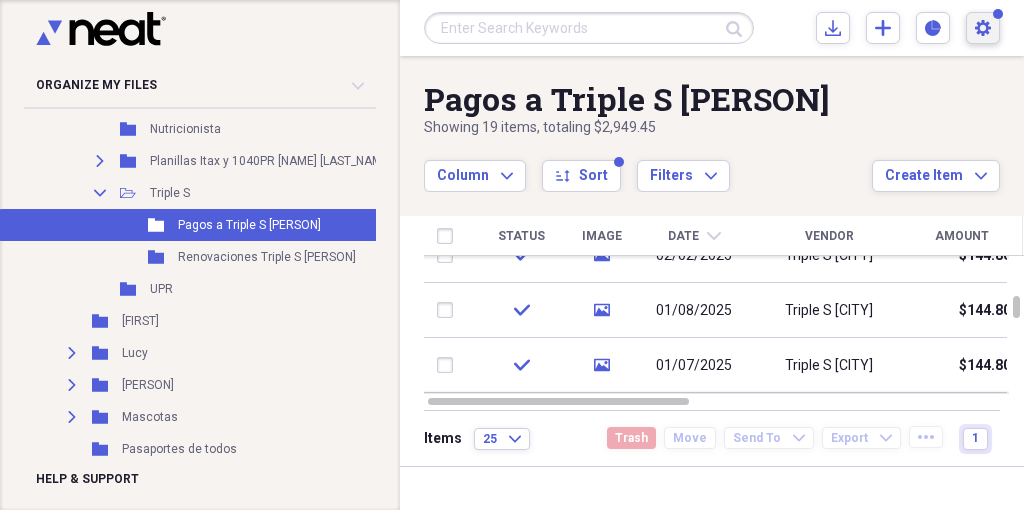 click on "Settings" 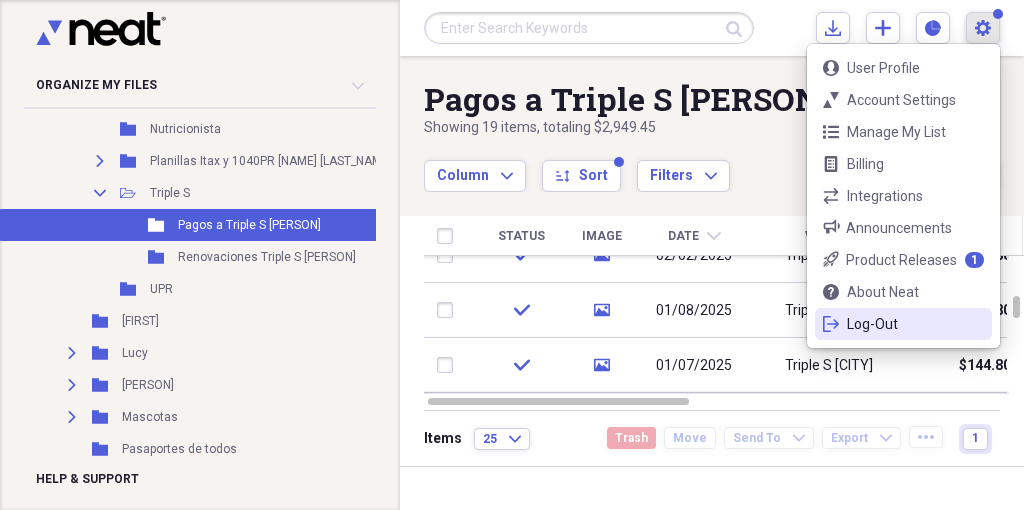 click on "Log-Out" at bounding box center [903, 324] 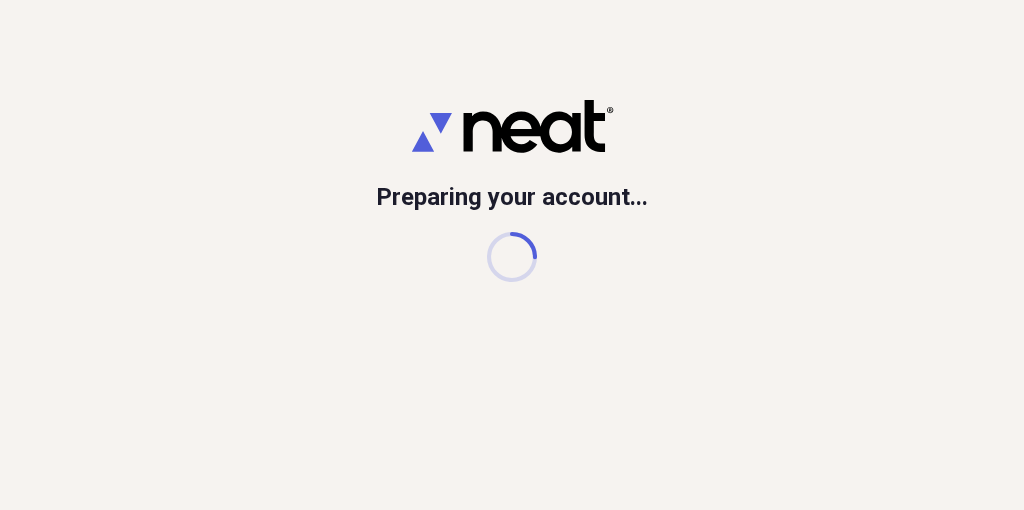 scroll, scrollTop: 1, scrollLeft: 0, axis: vertical 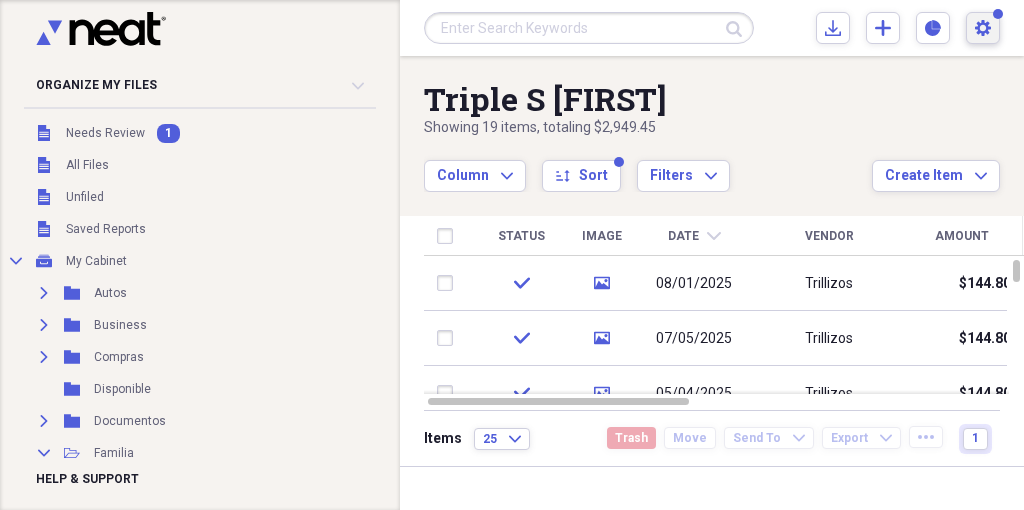 click on "Settings" 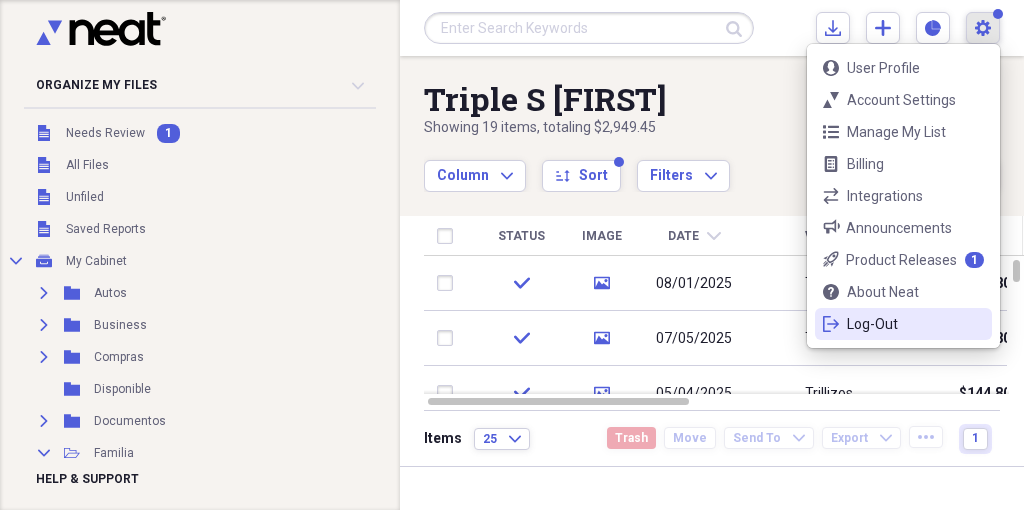 click on "Log-Out" at bounding box center [903, 324] 